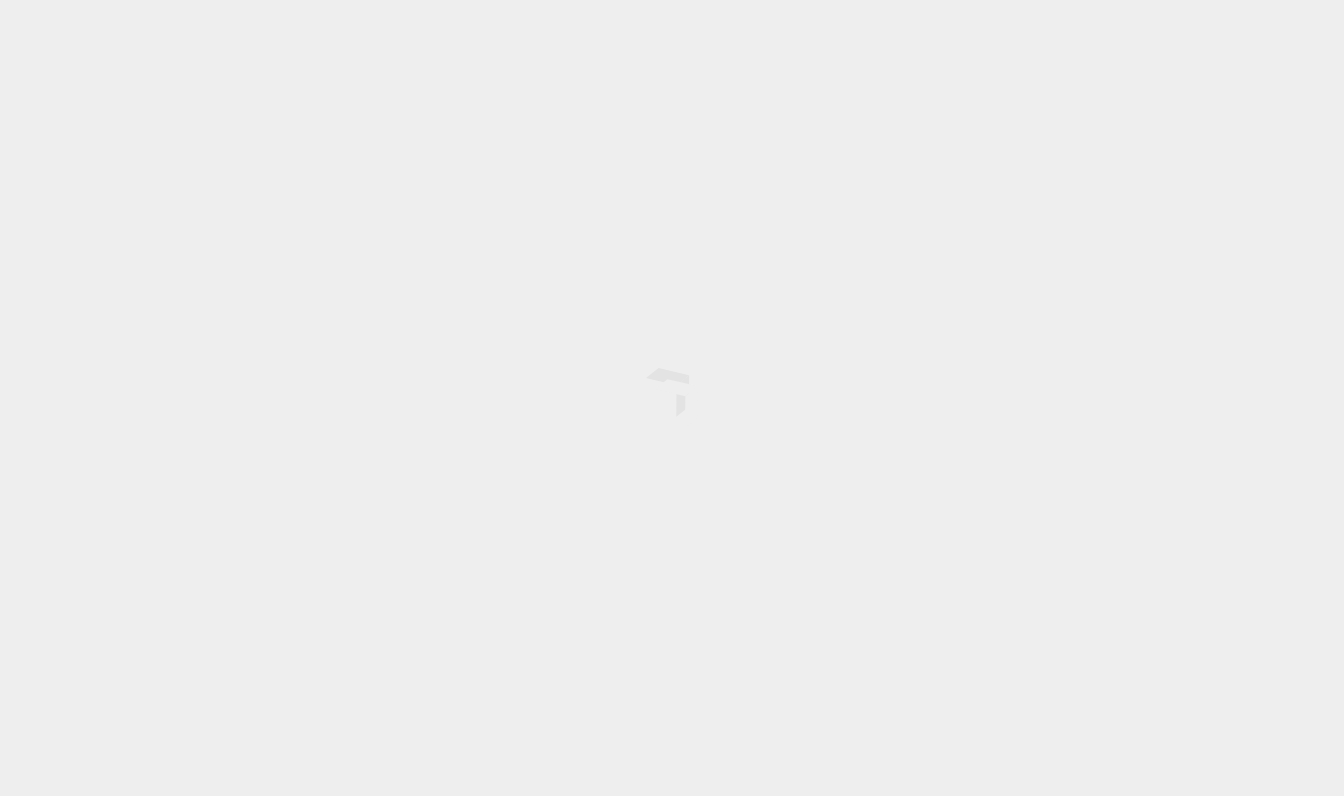 scroll, scrollTop: 0, scrollLeft: 0, axis: both 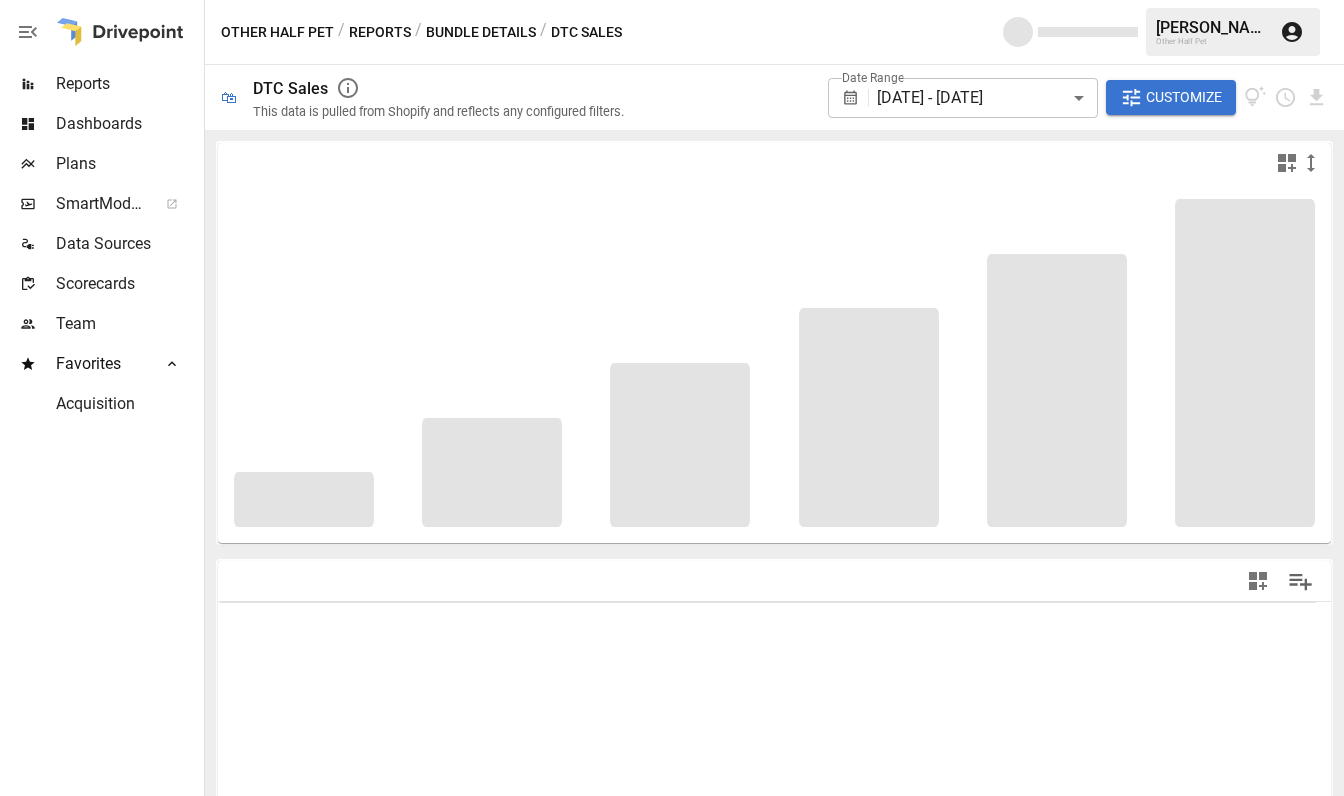 type on "**********" 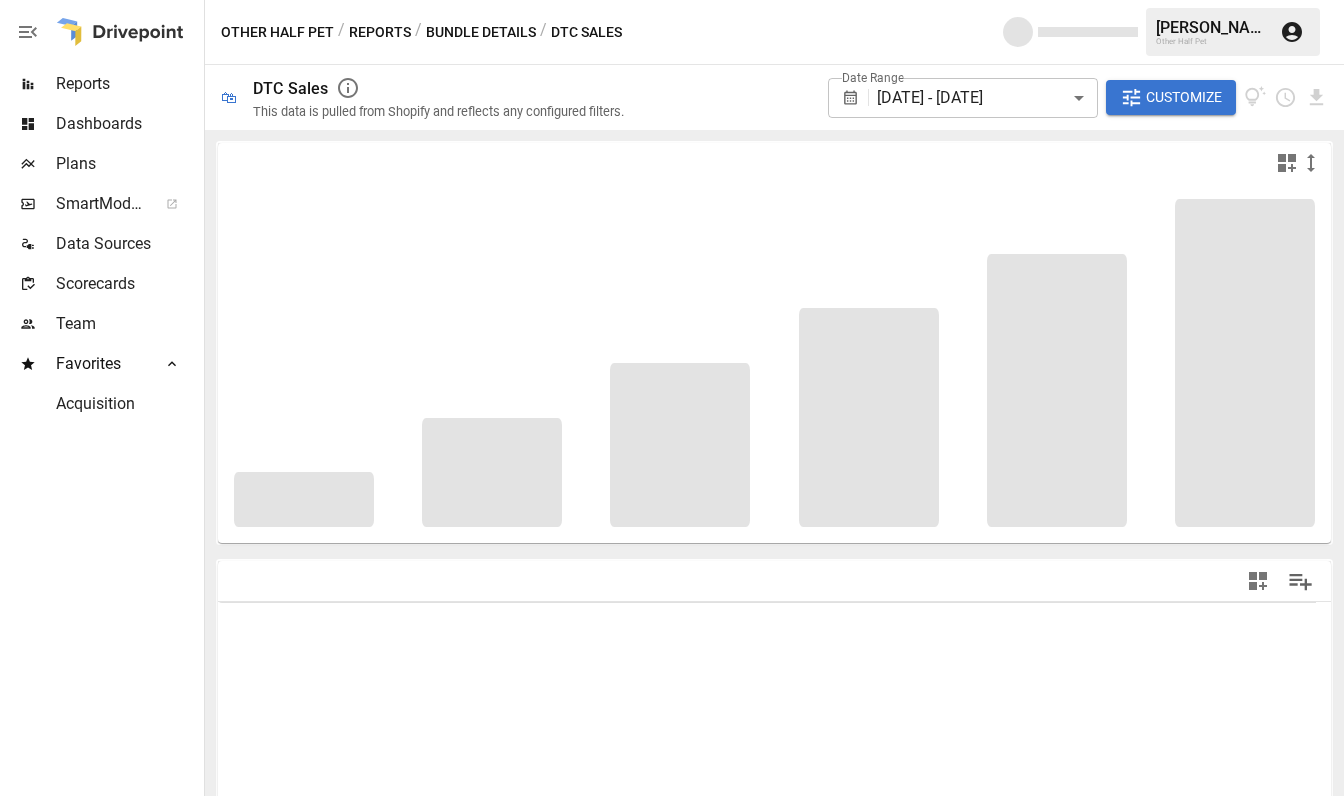 type on "**********" 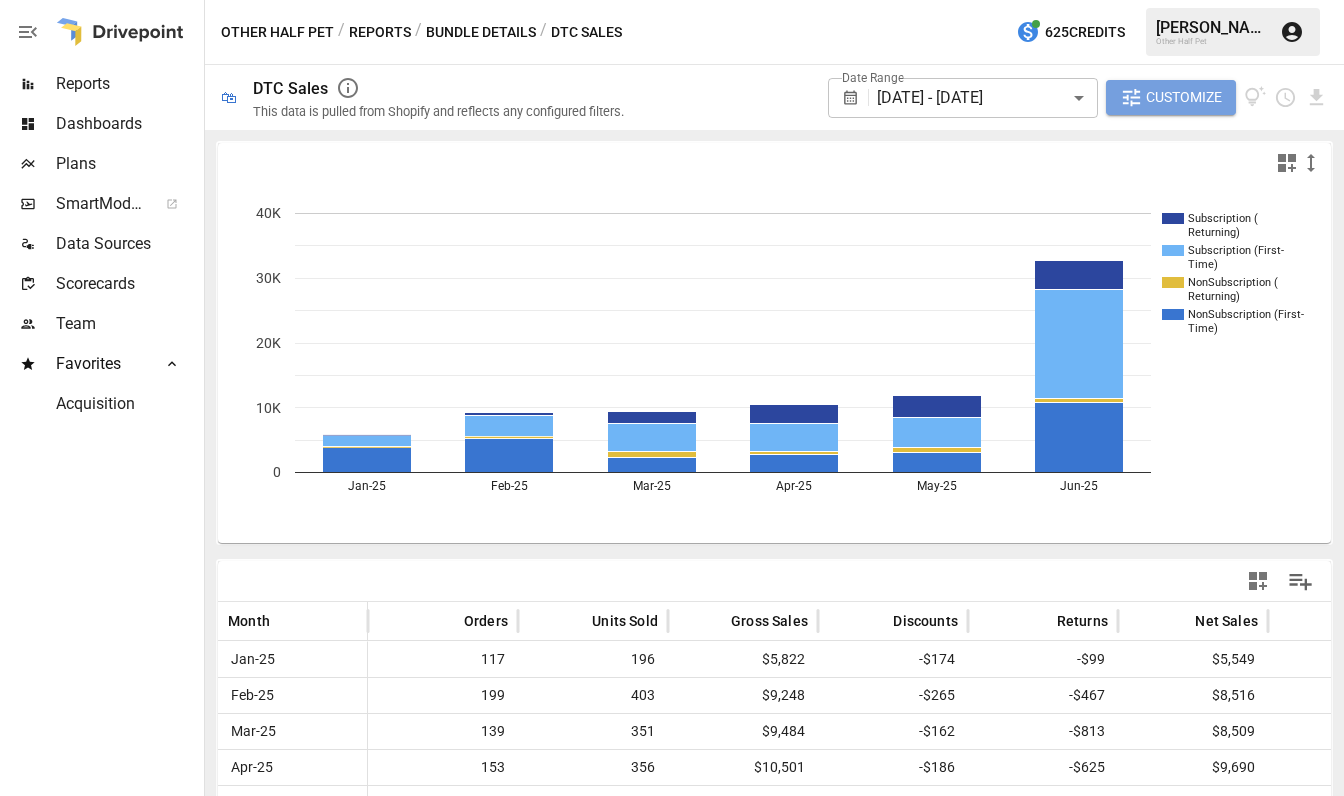 click on "Customize" at bounding box center (1171, 98) 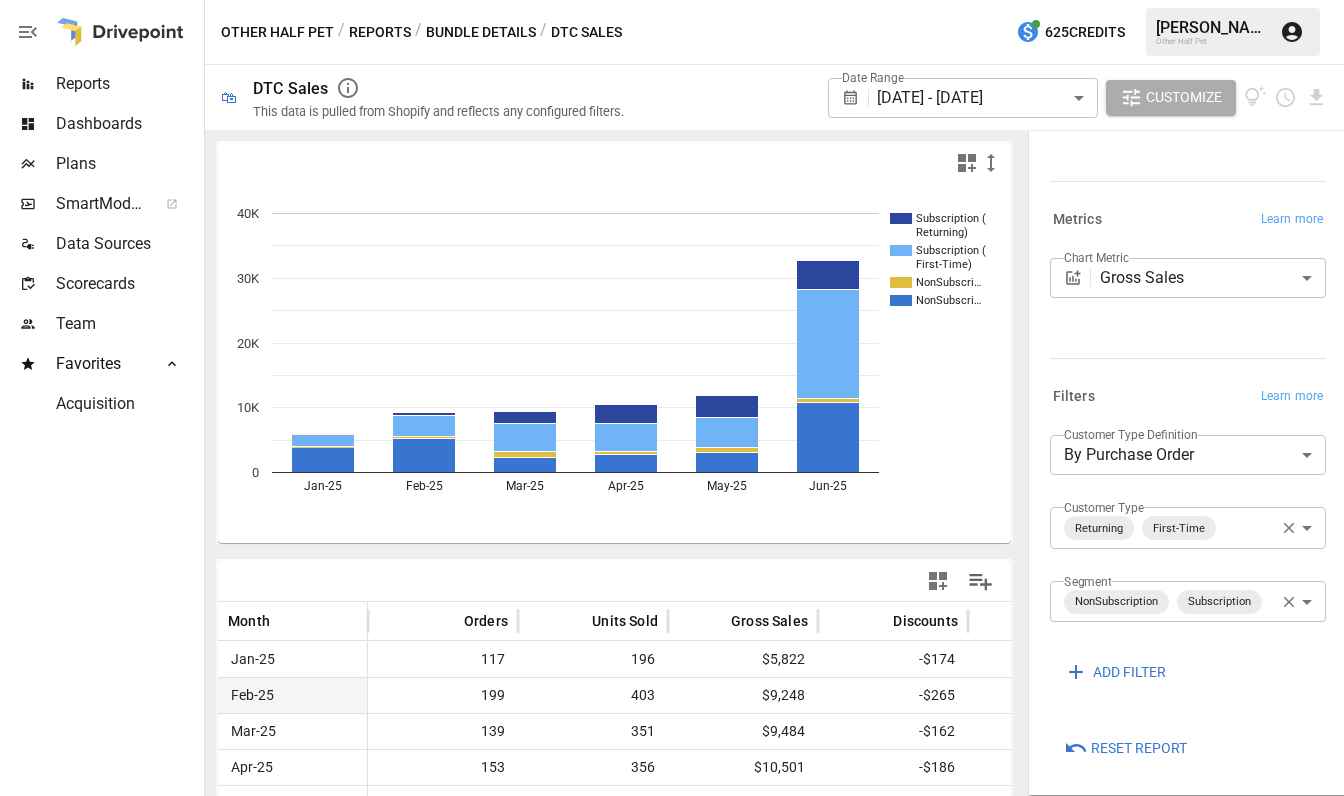 scroll, scrollTop: 127, scrollLeft: 0, axis: vertical 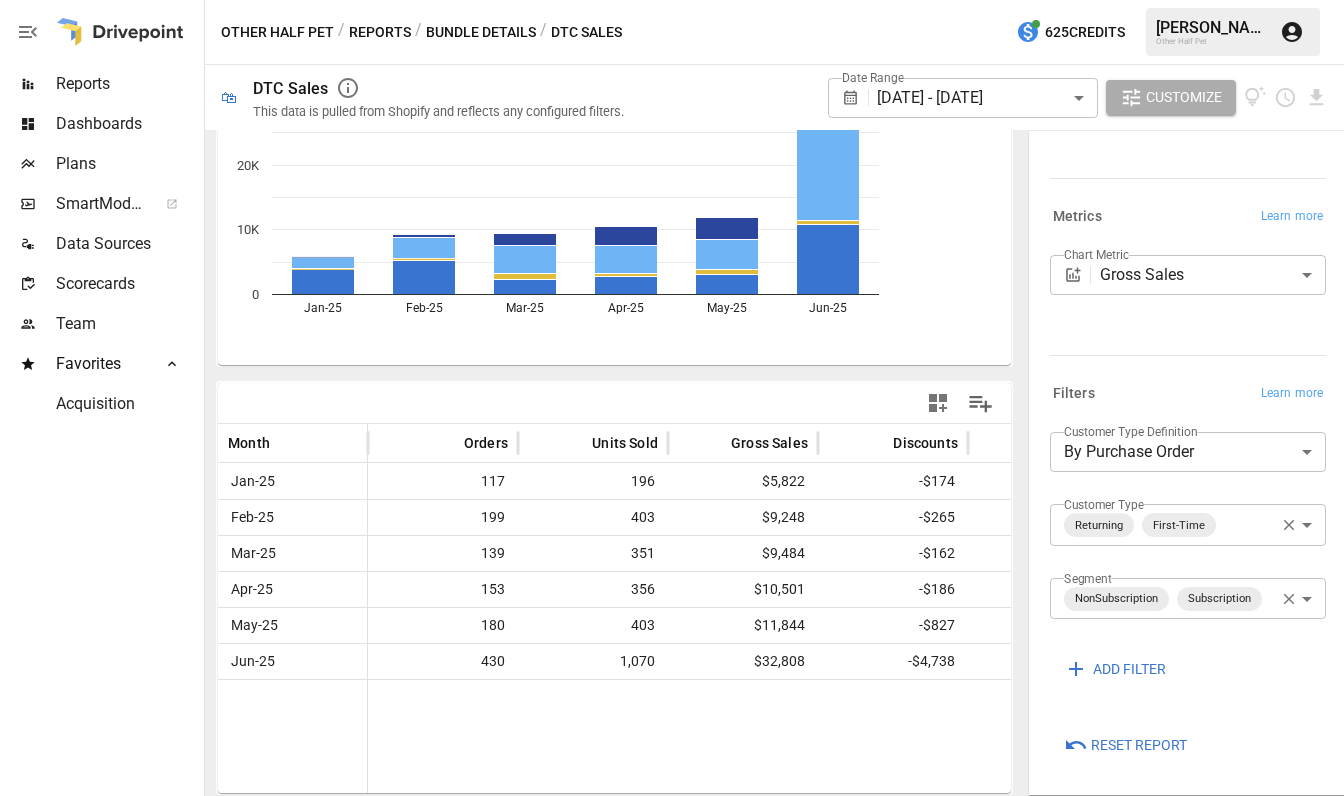 click on "**********" at bounding box center [672, 0] 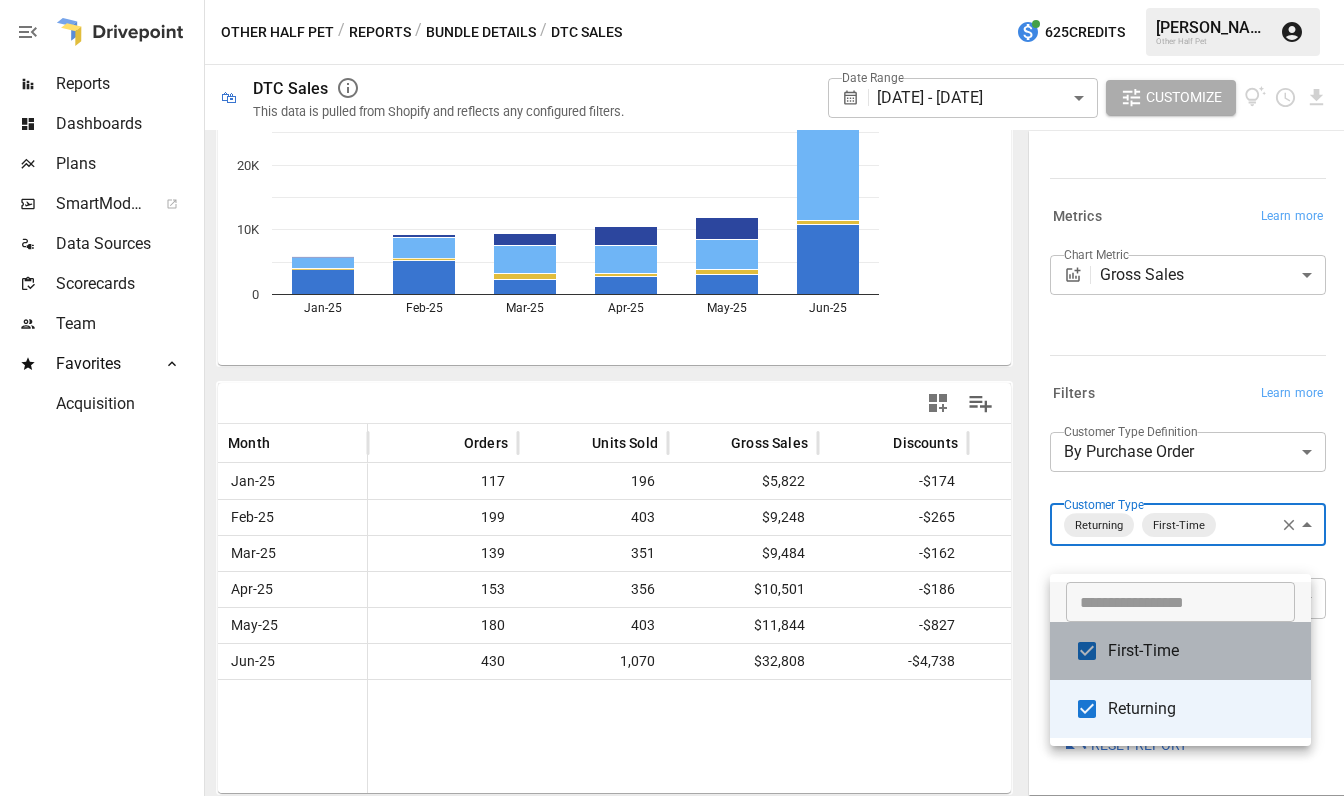click on "First-Time" at bounding box center (1201, 651) 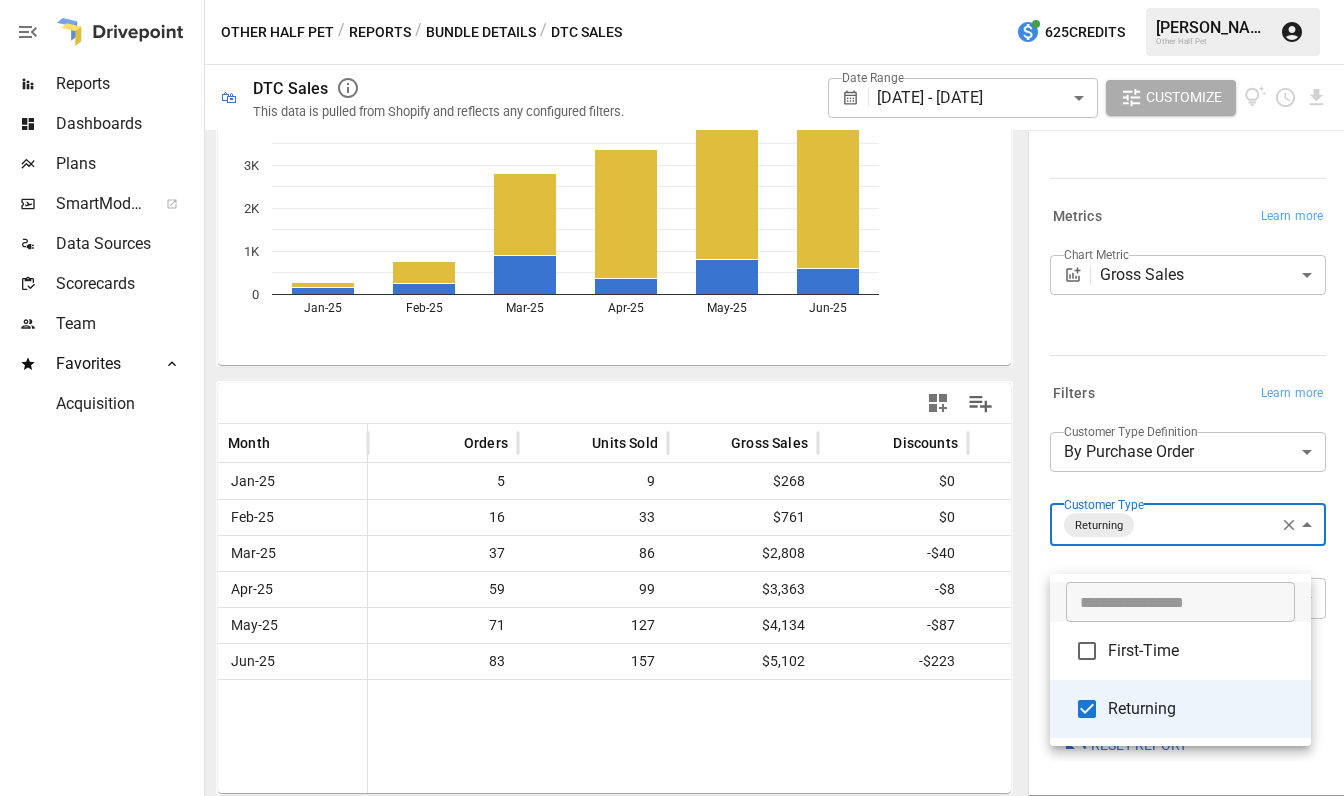 click at bounding box center [672, 398] 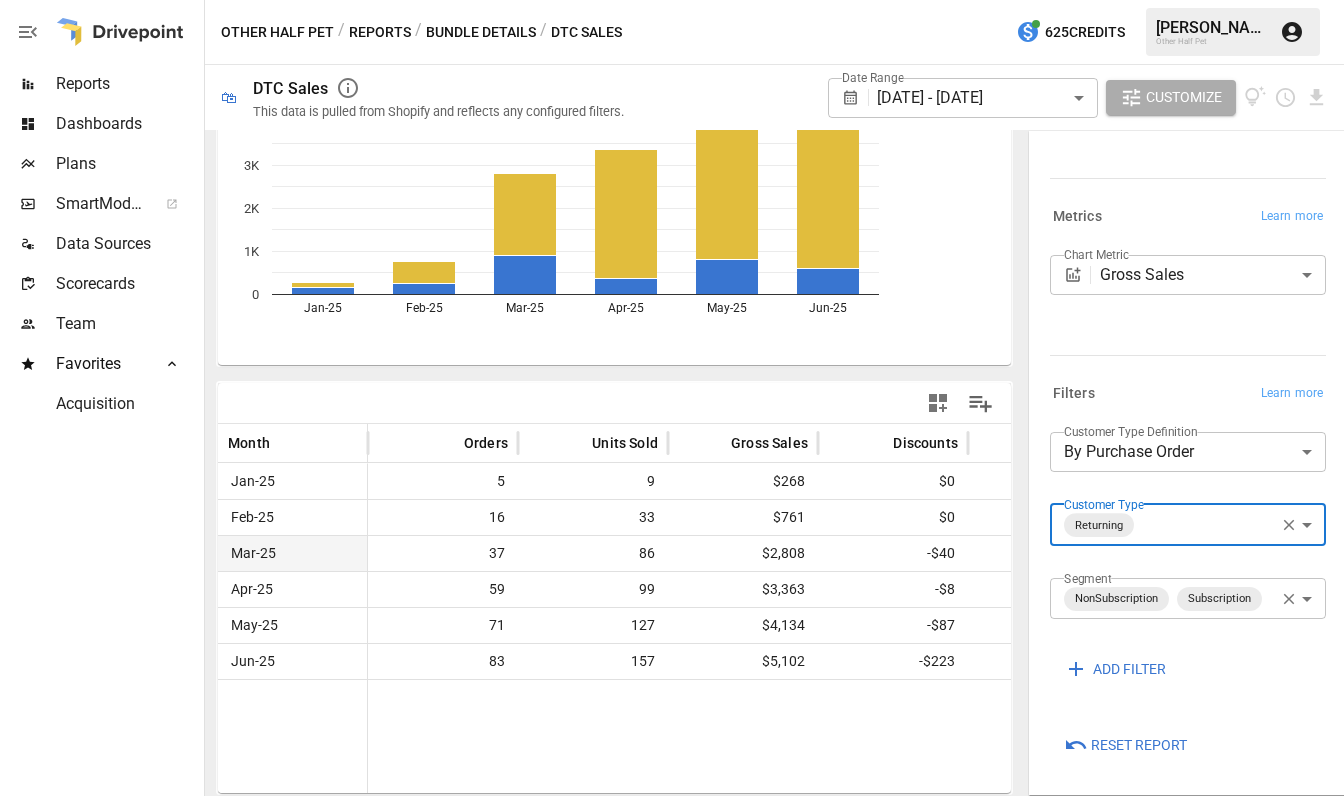 scroll, scrollTop: 178, scrollLeft: 0, axis: vertical 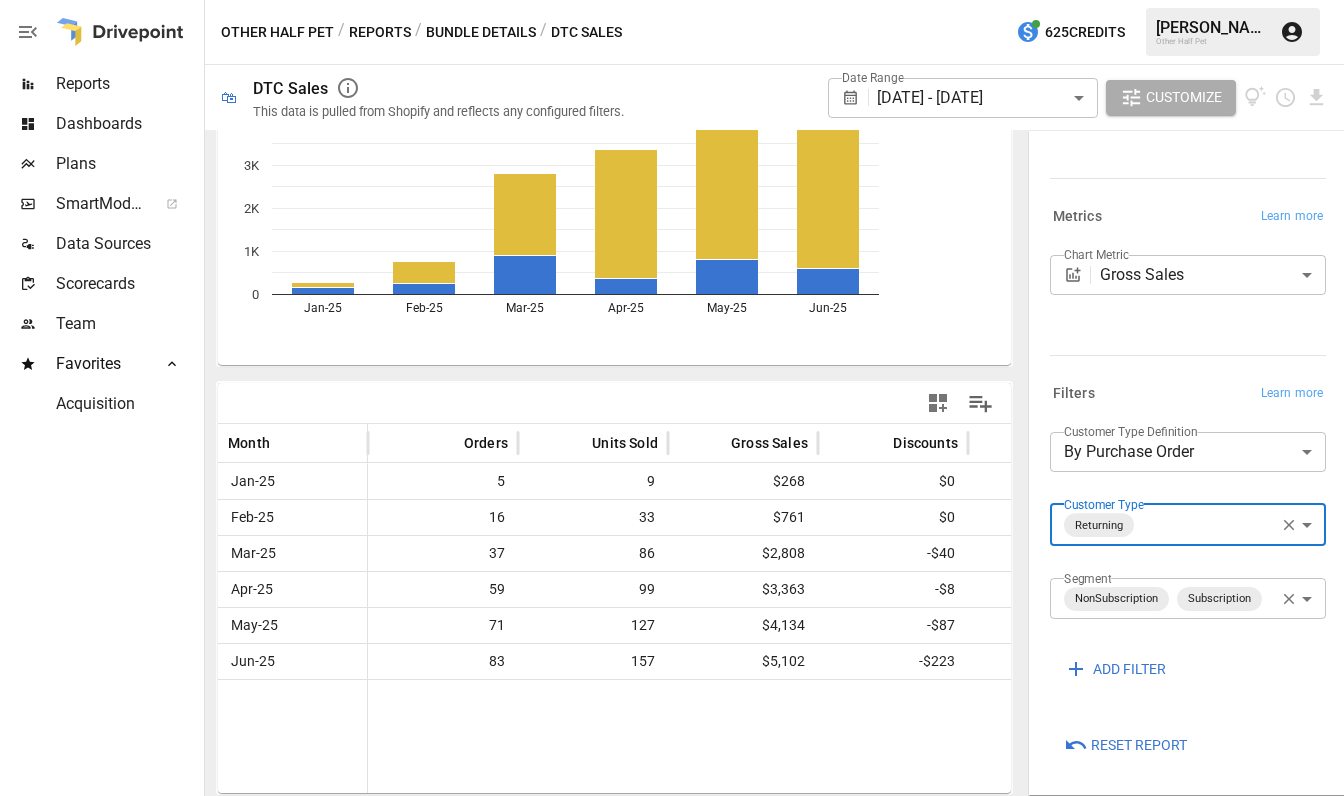 click on "**********" at bounding box center [672, 0] 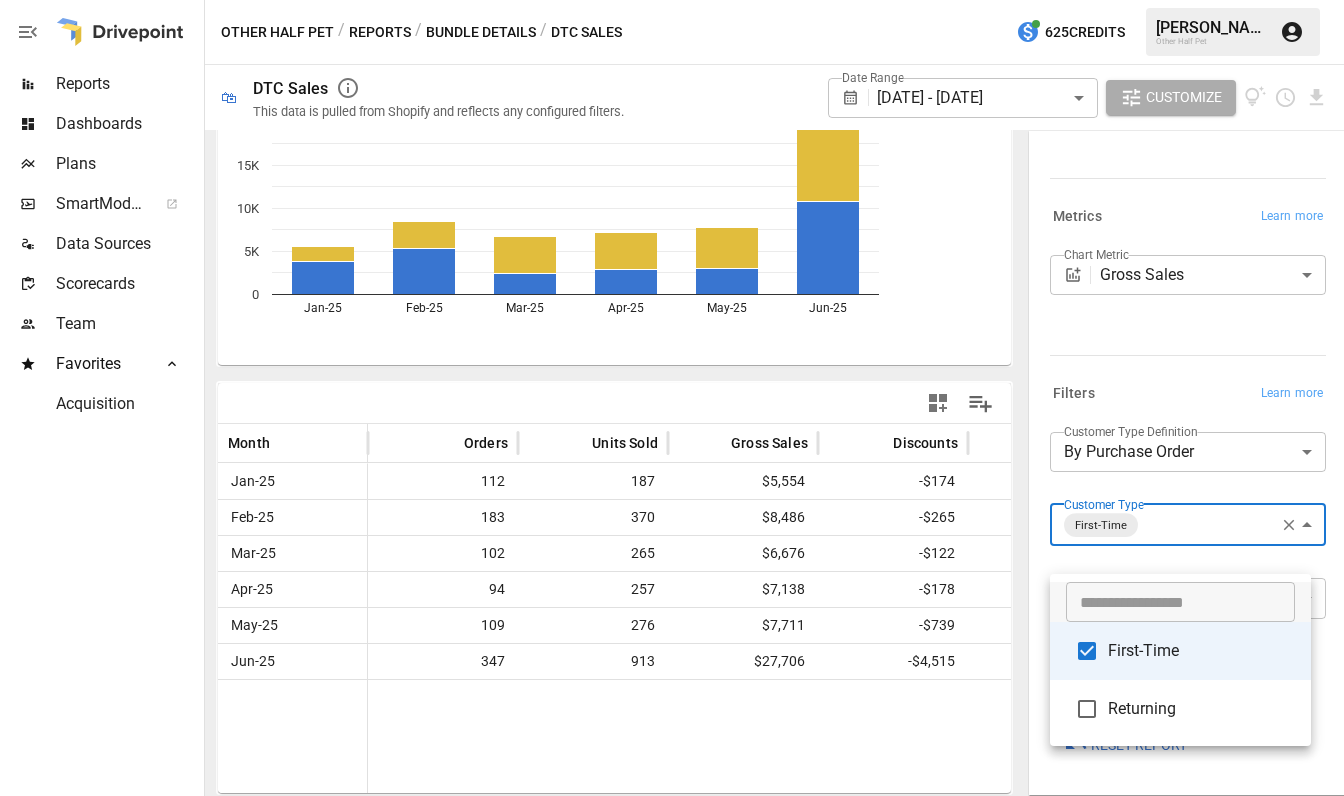 click at bounding box center [672, 398] 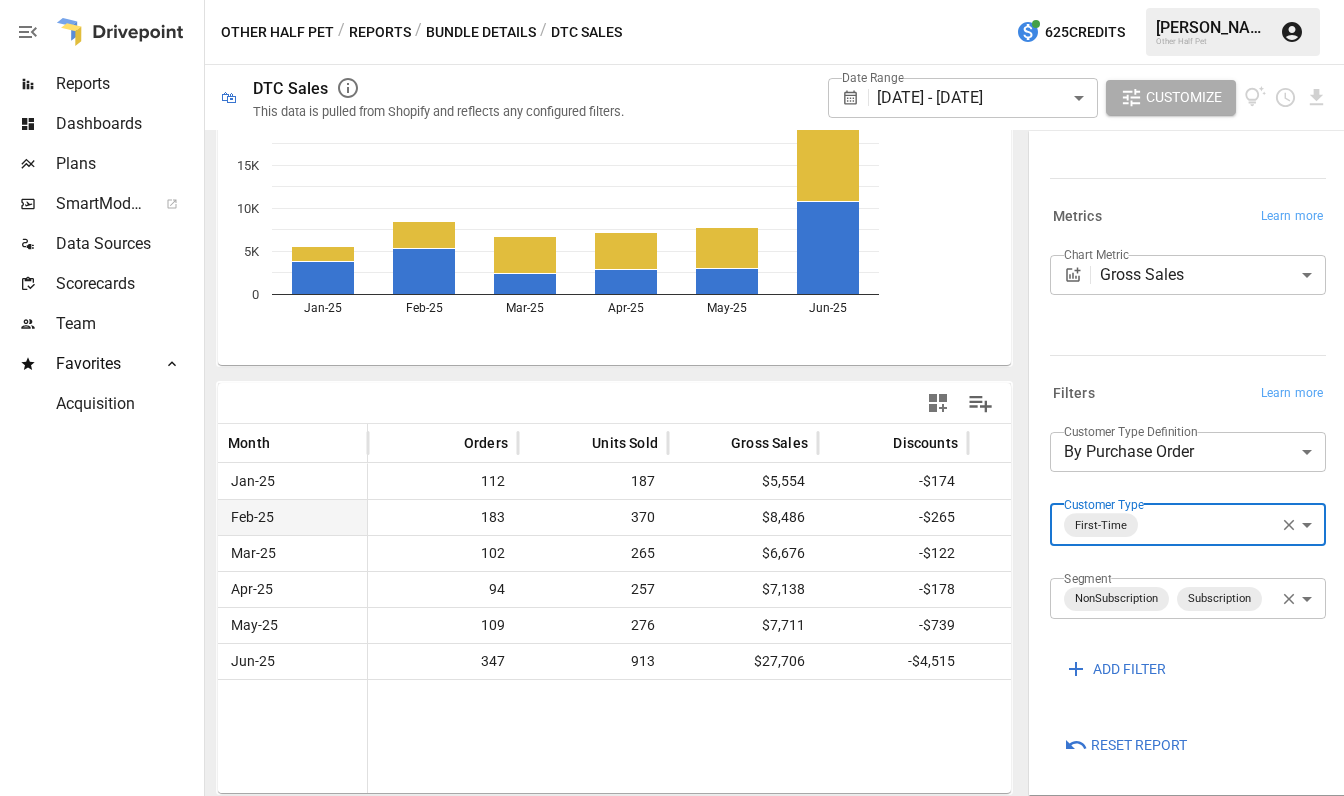 scroll, scrollTop: 178, scrollLeft: 0, axis: vertical 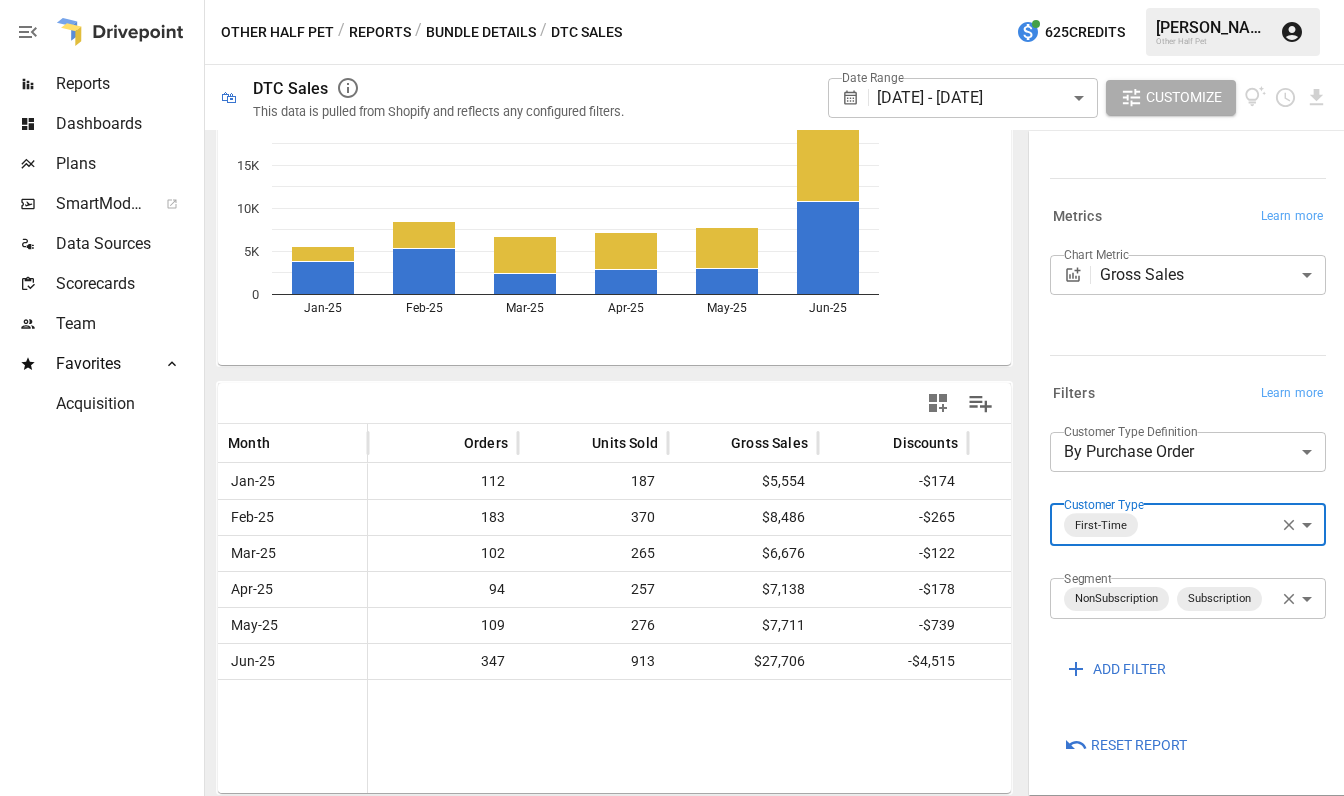 click on "**********" at bounding box center [672, 0] 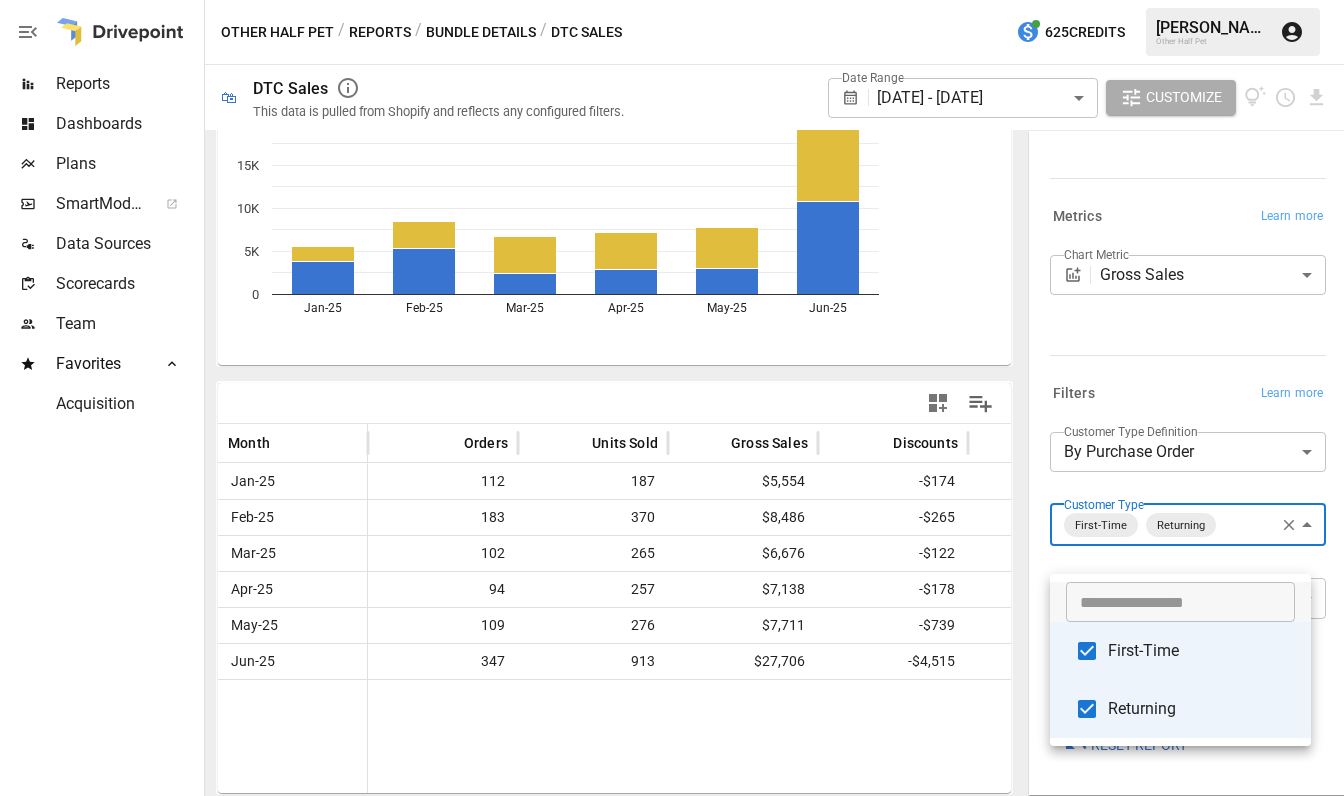 type on "**********" 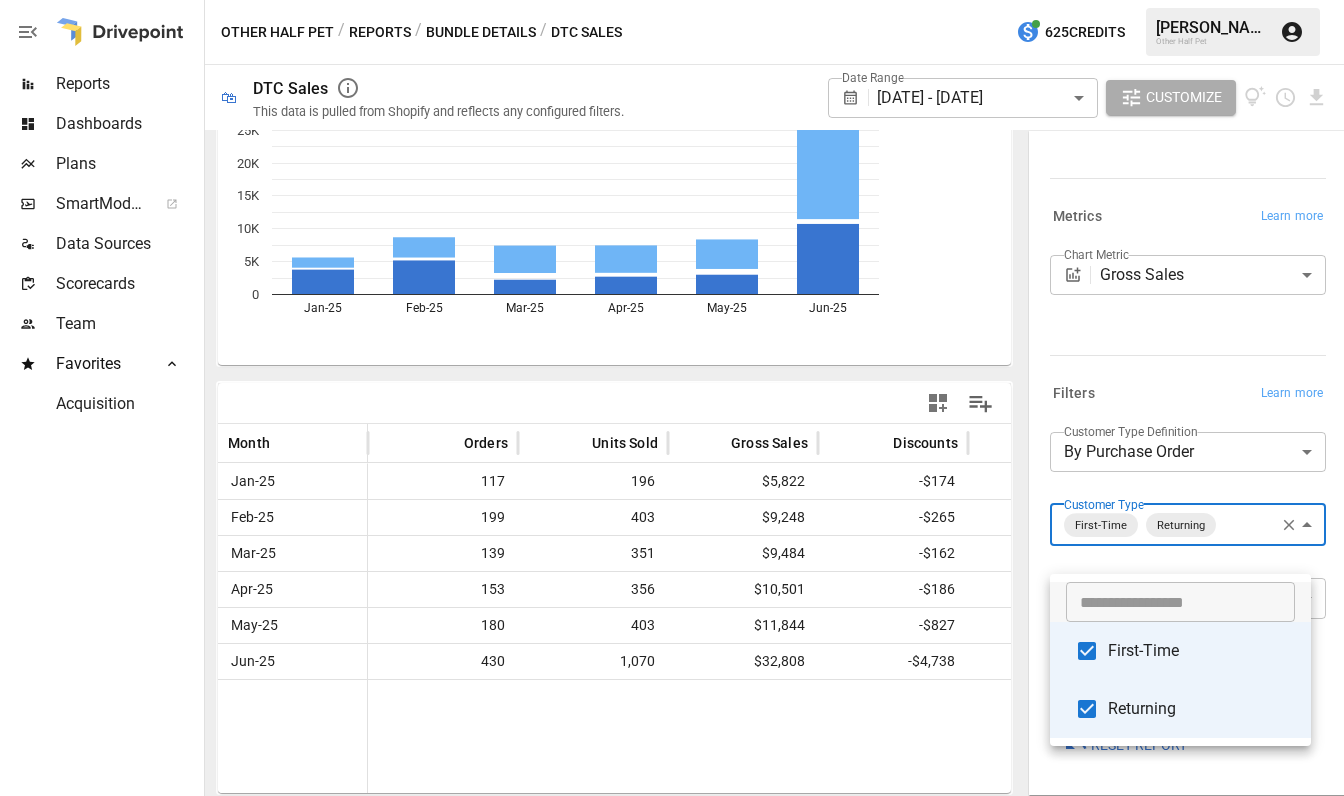 click at bounding box center (672, 398) 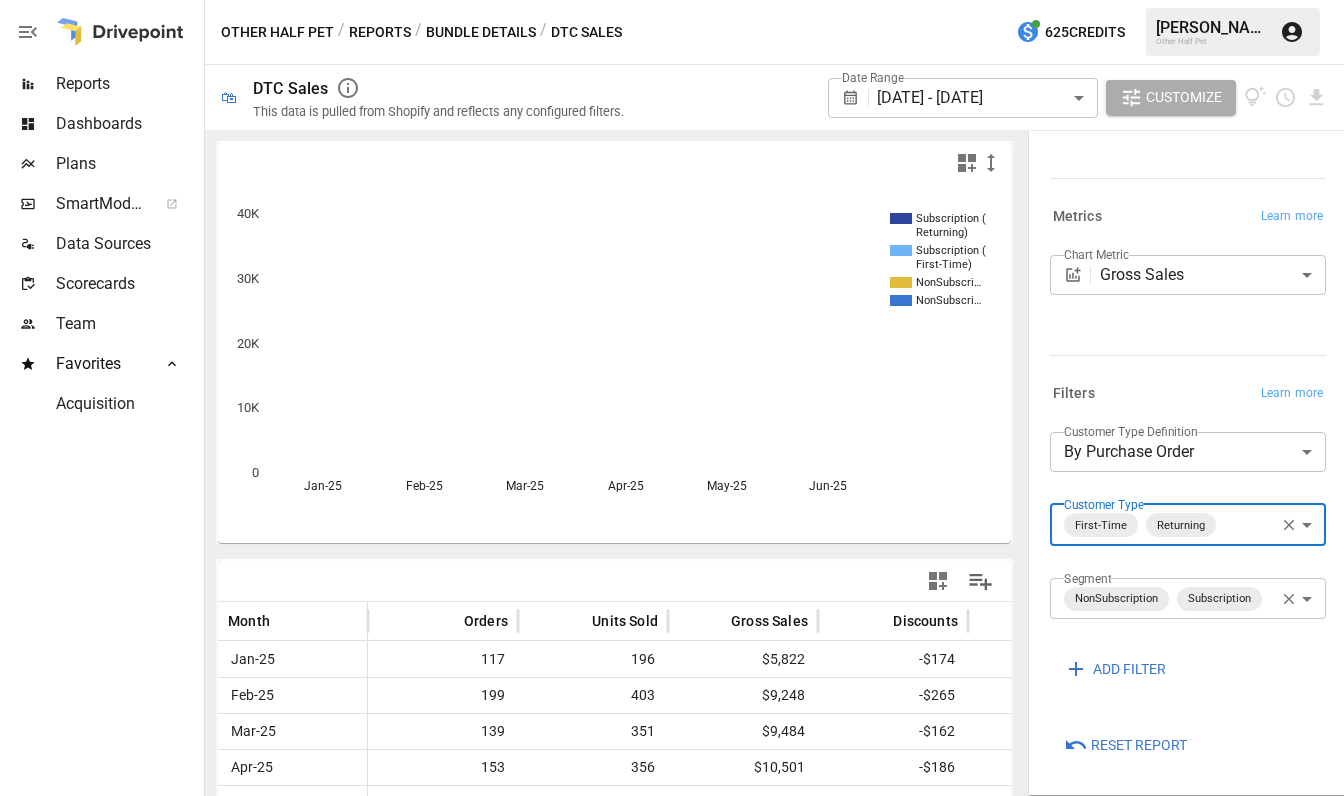 scroll, scrollTop: 0, scrollLeft: 0, axis: both 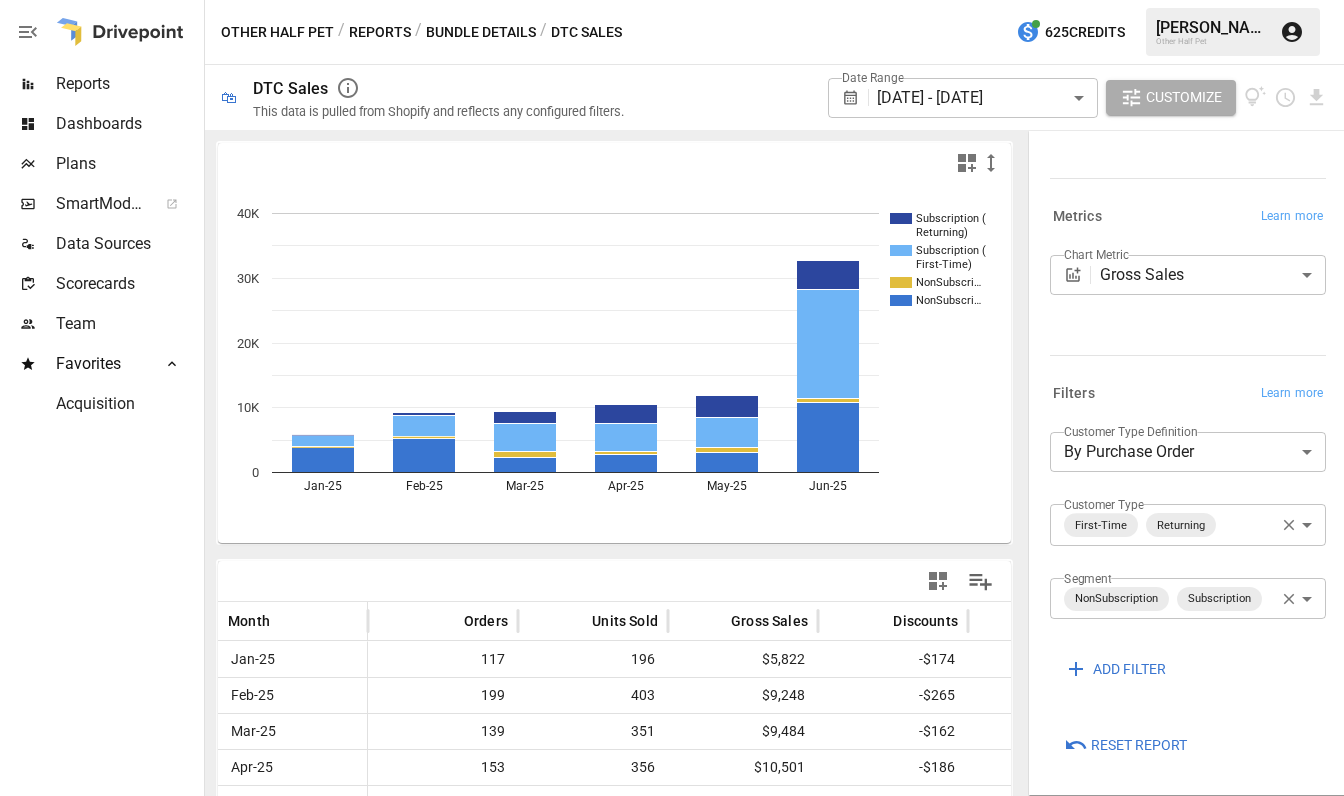 click on "Reports" at bounding box center [380, 32] 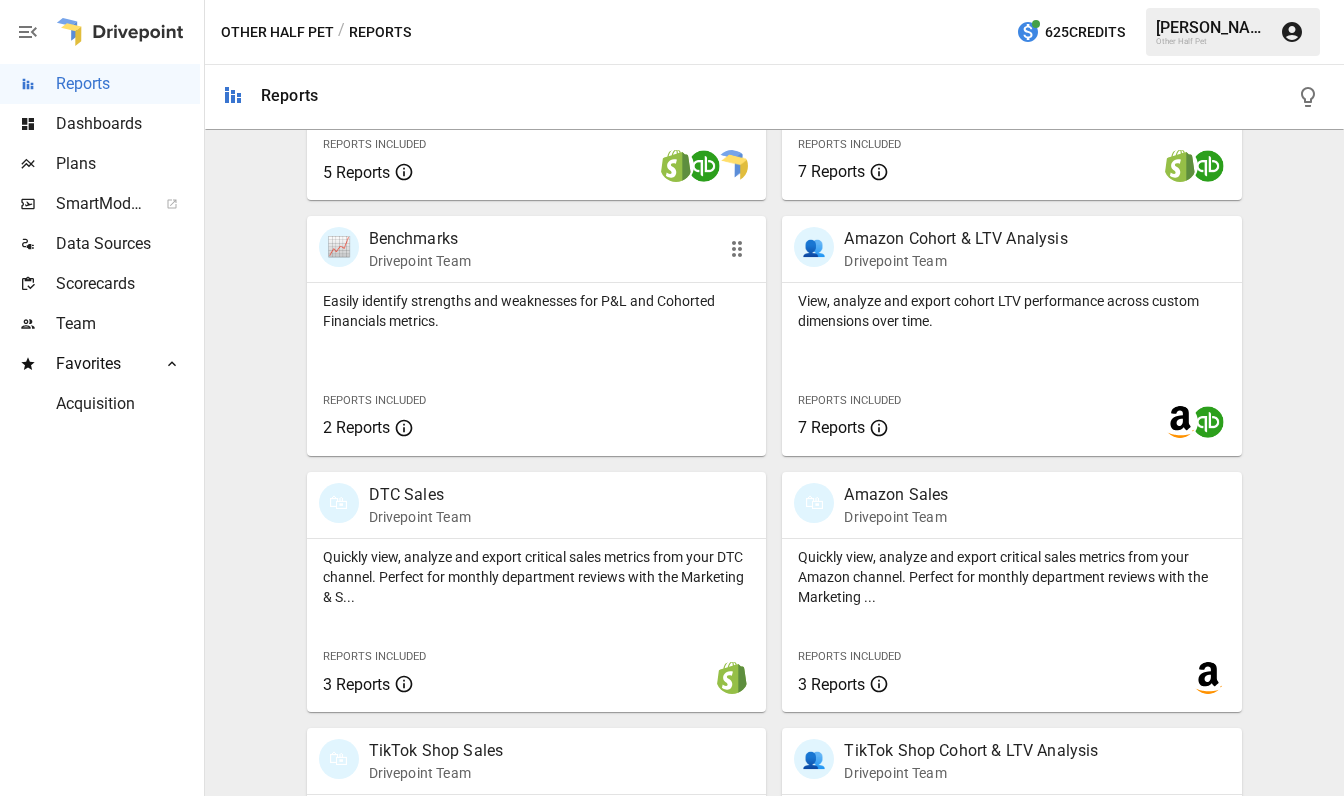 scroll, scrollTop: 854, scrollLeft: 0, axis: vertical 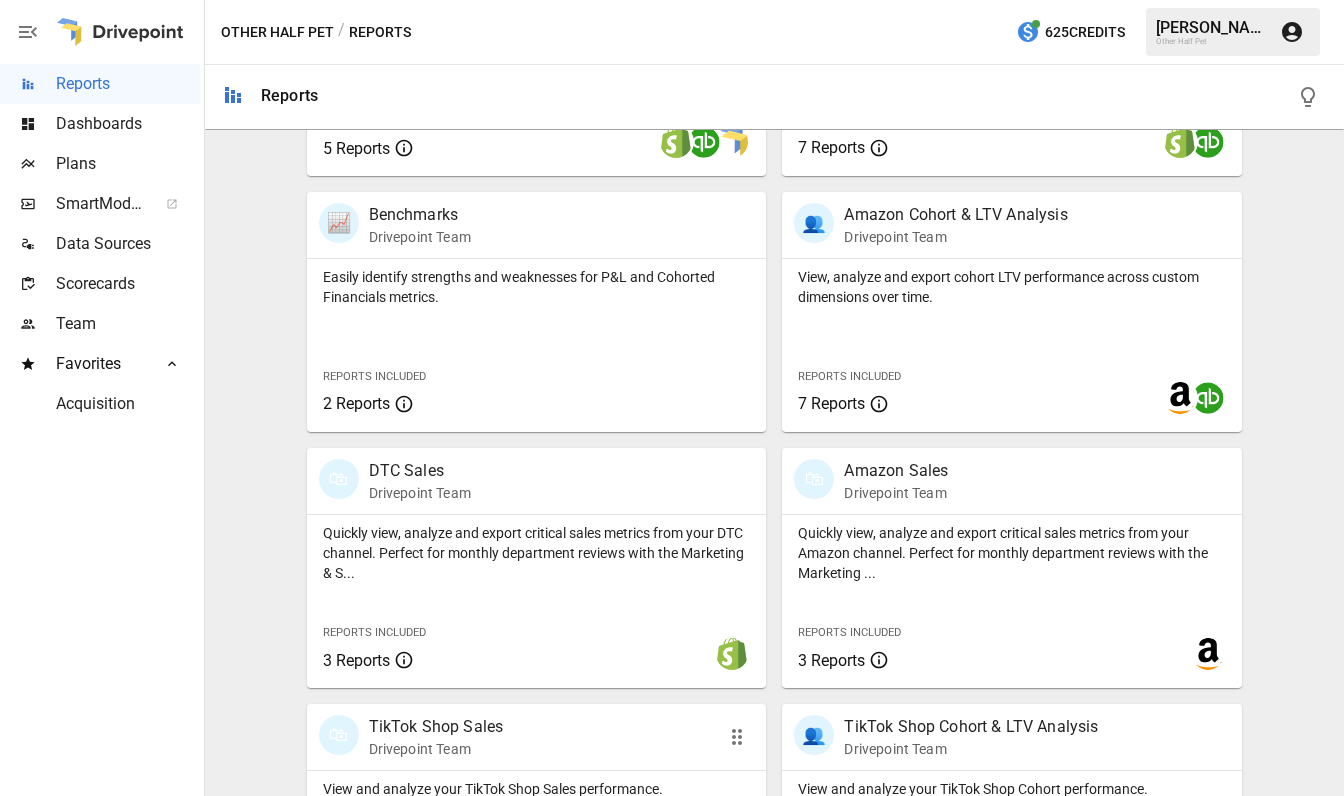 click on "TikTok Shop Sales" at bounding box center (436, 727) 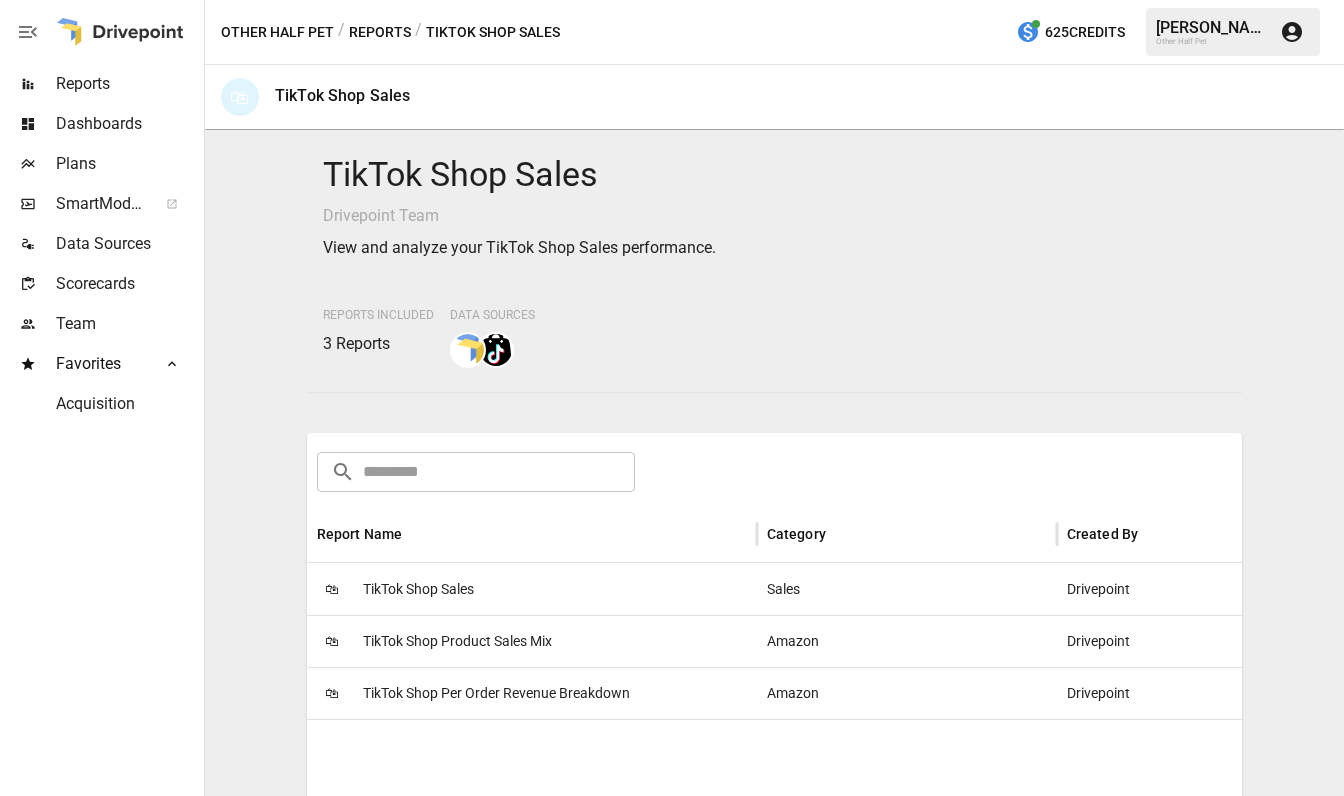 click on "TikTok Shop Sales" at bounding box center [418, 589] 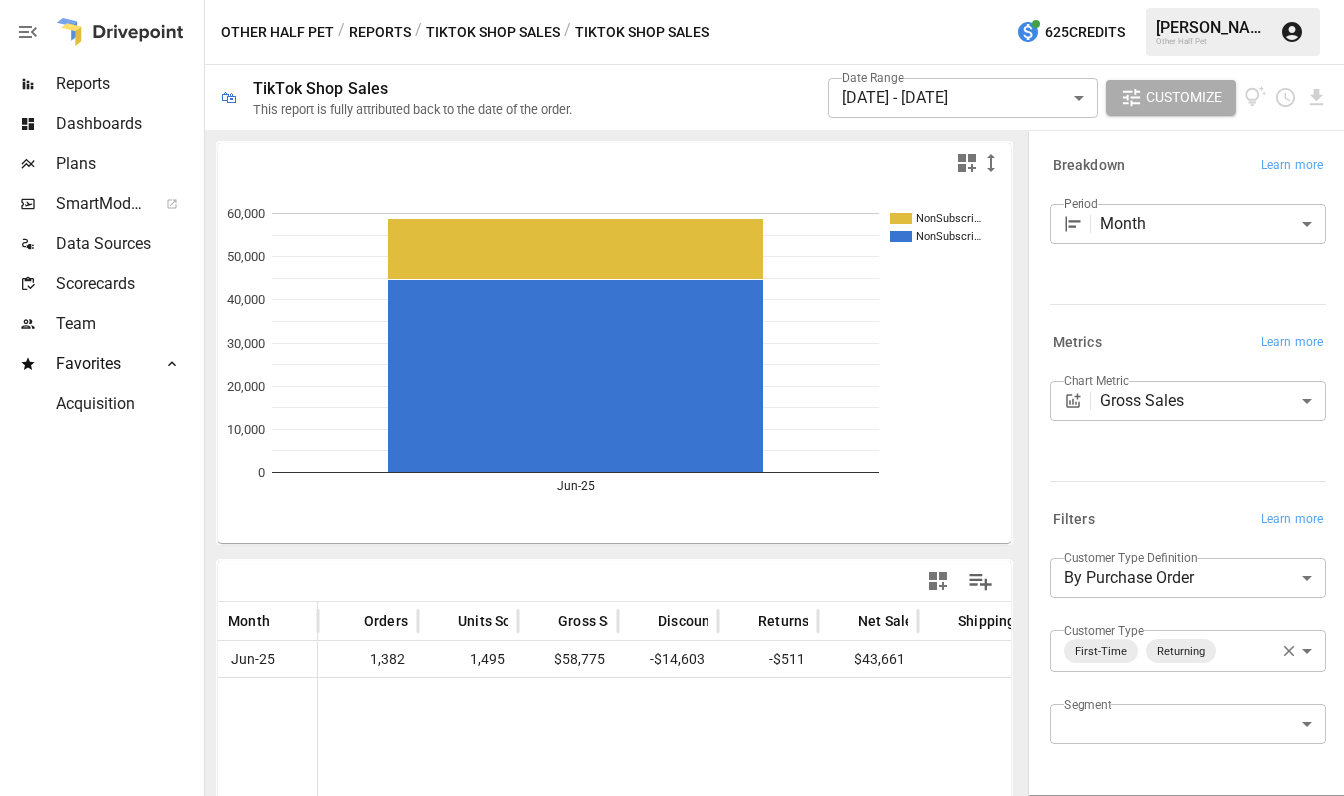 click on "**********" at bounding box center [672, 0] 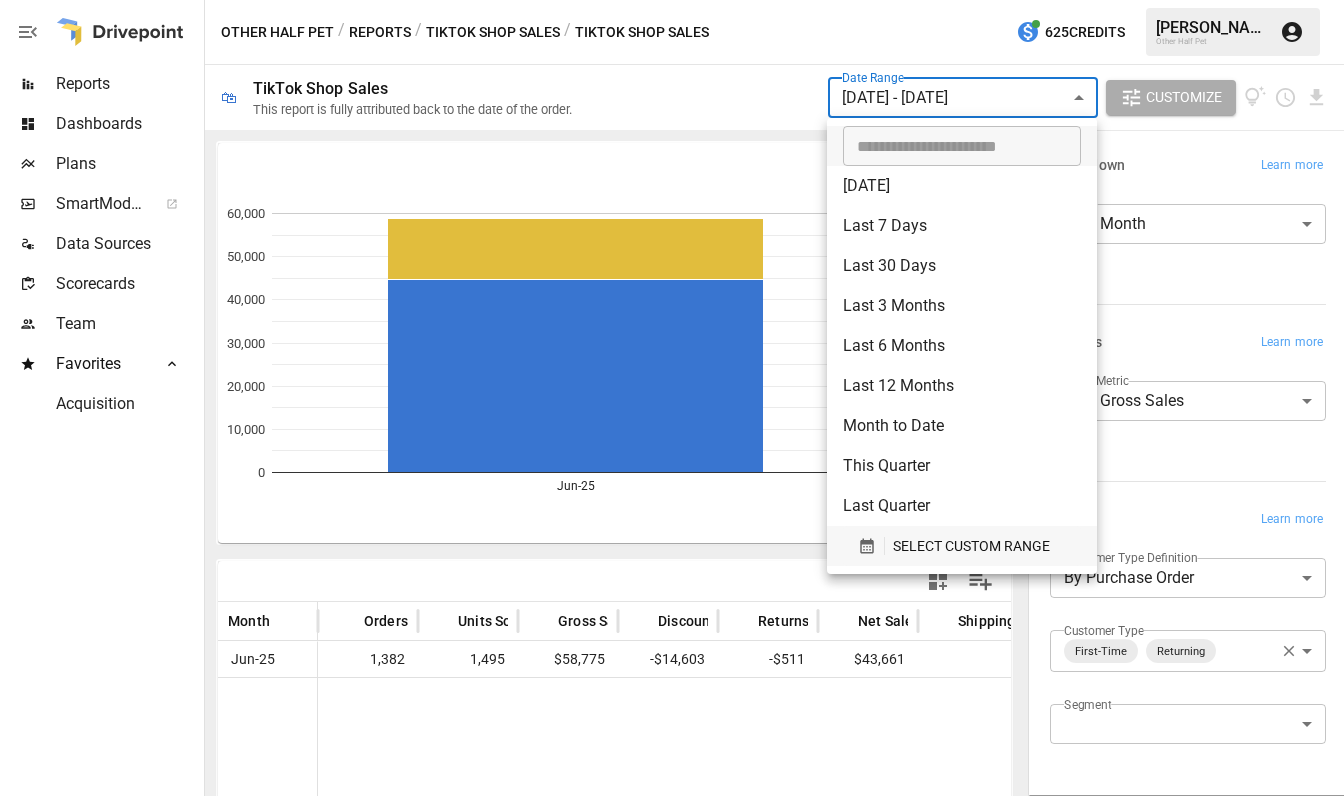 click 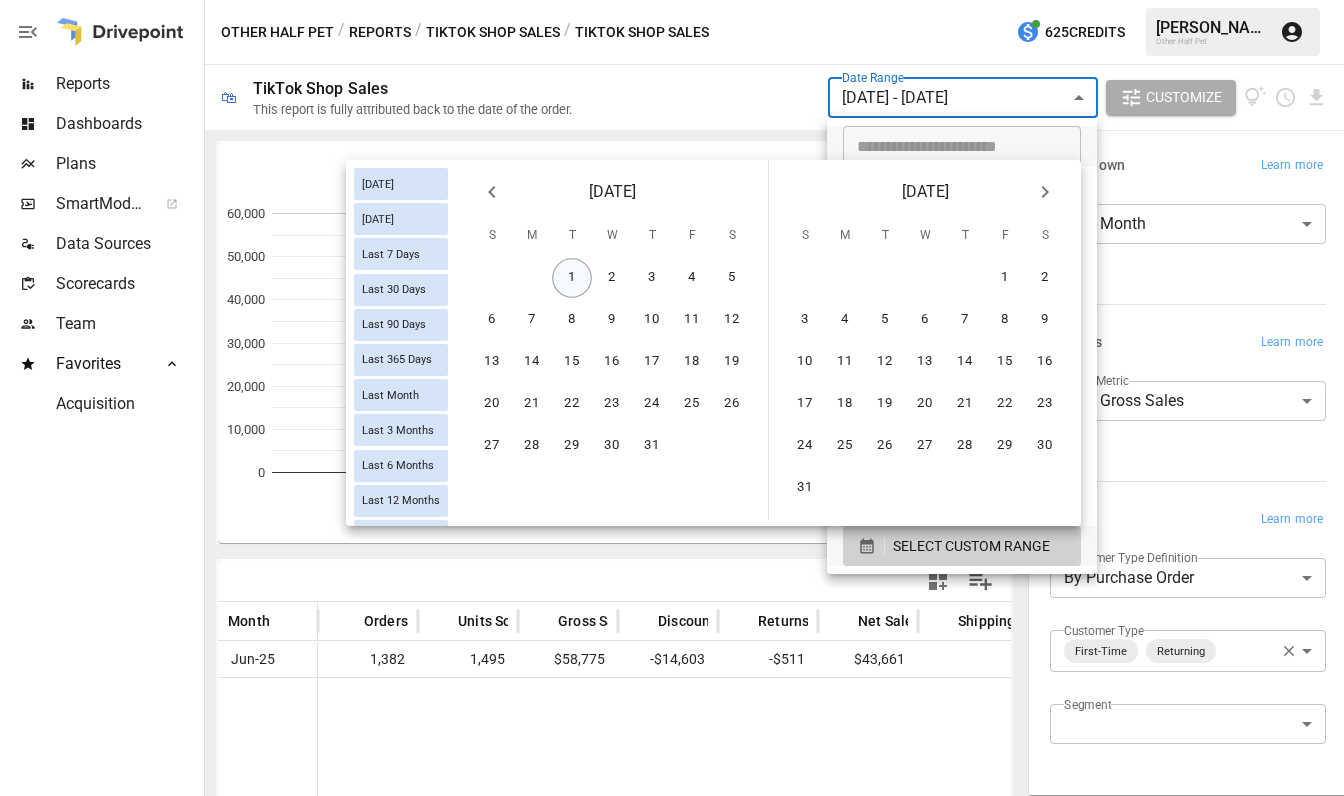click on "1" at bounding box center [572, 278] 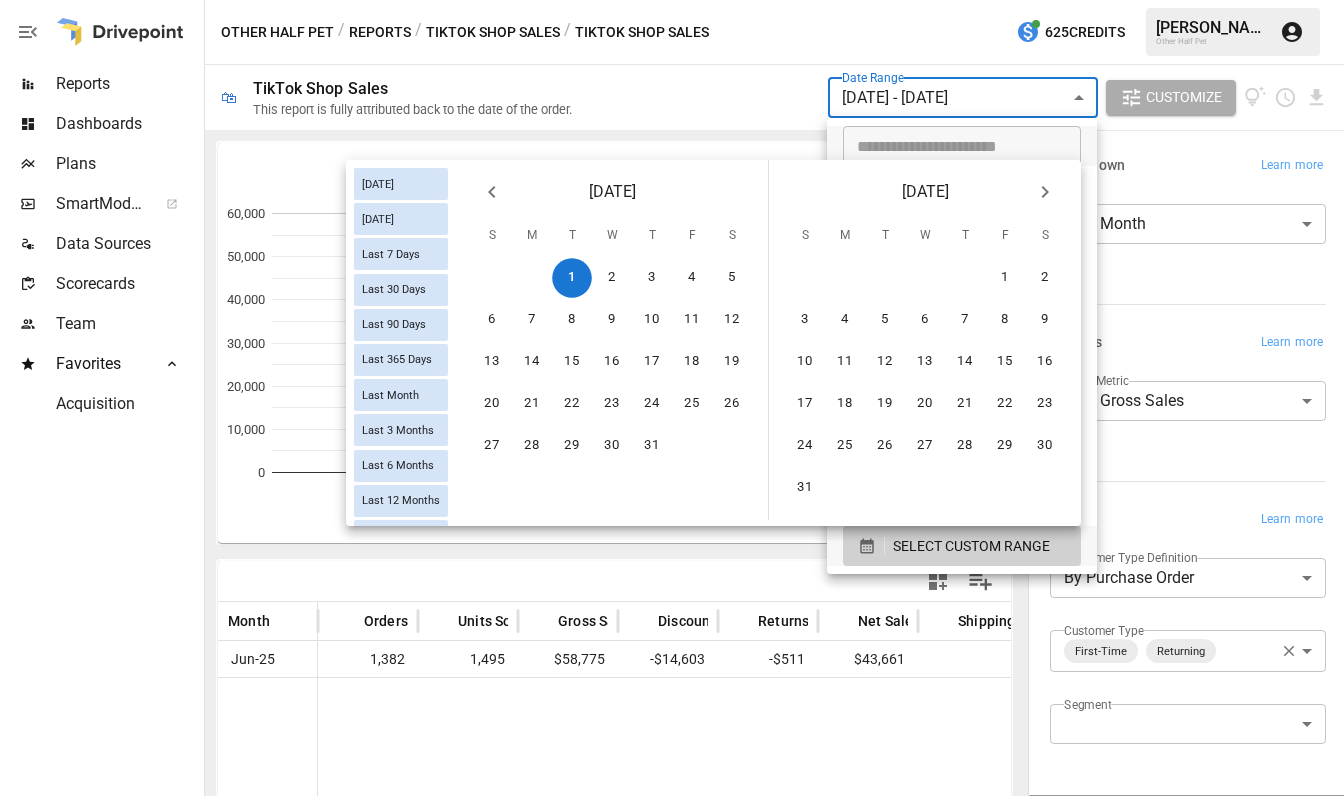 click 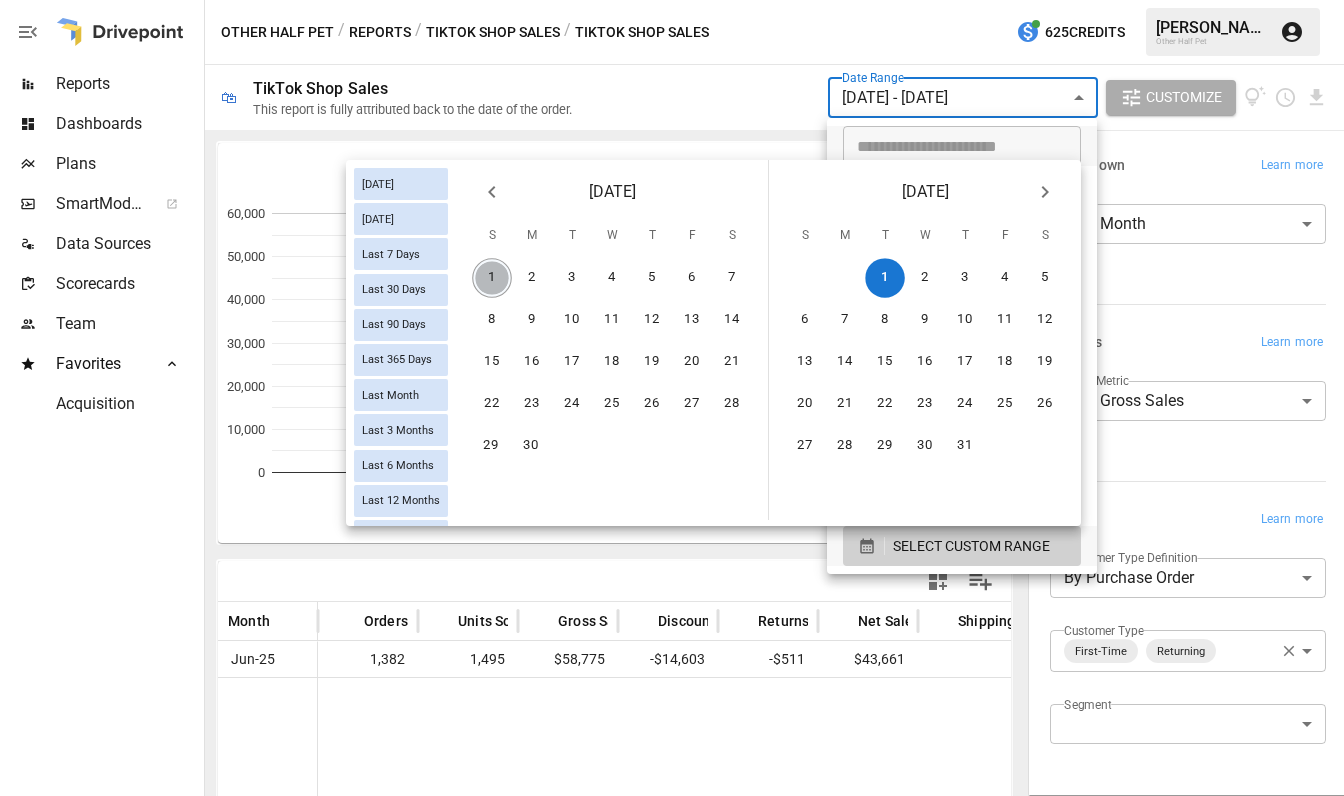 click on "1" at bounding box center (492, 278) 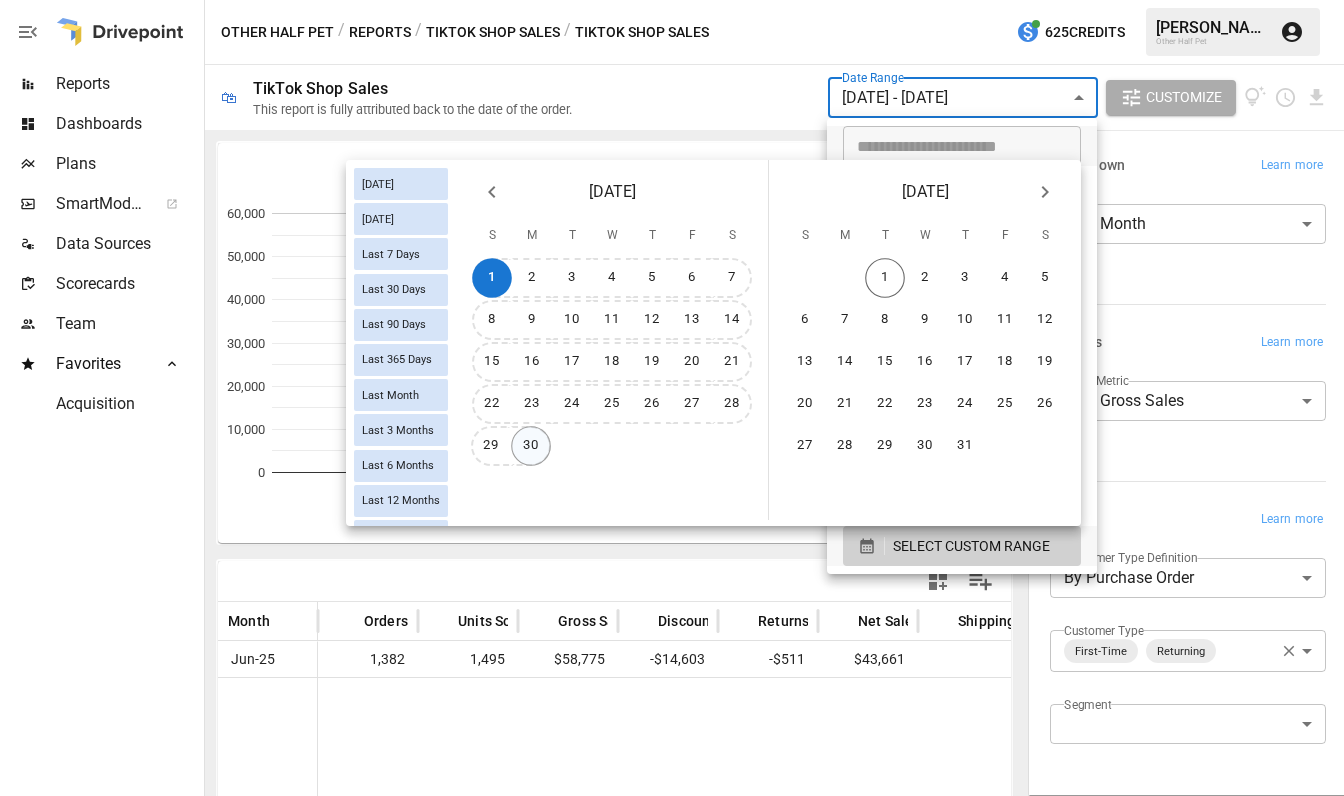 click on "30" at bounding box center (531, 446) 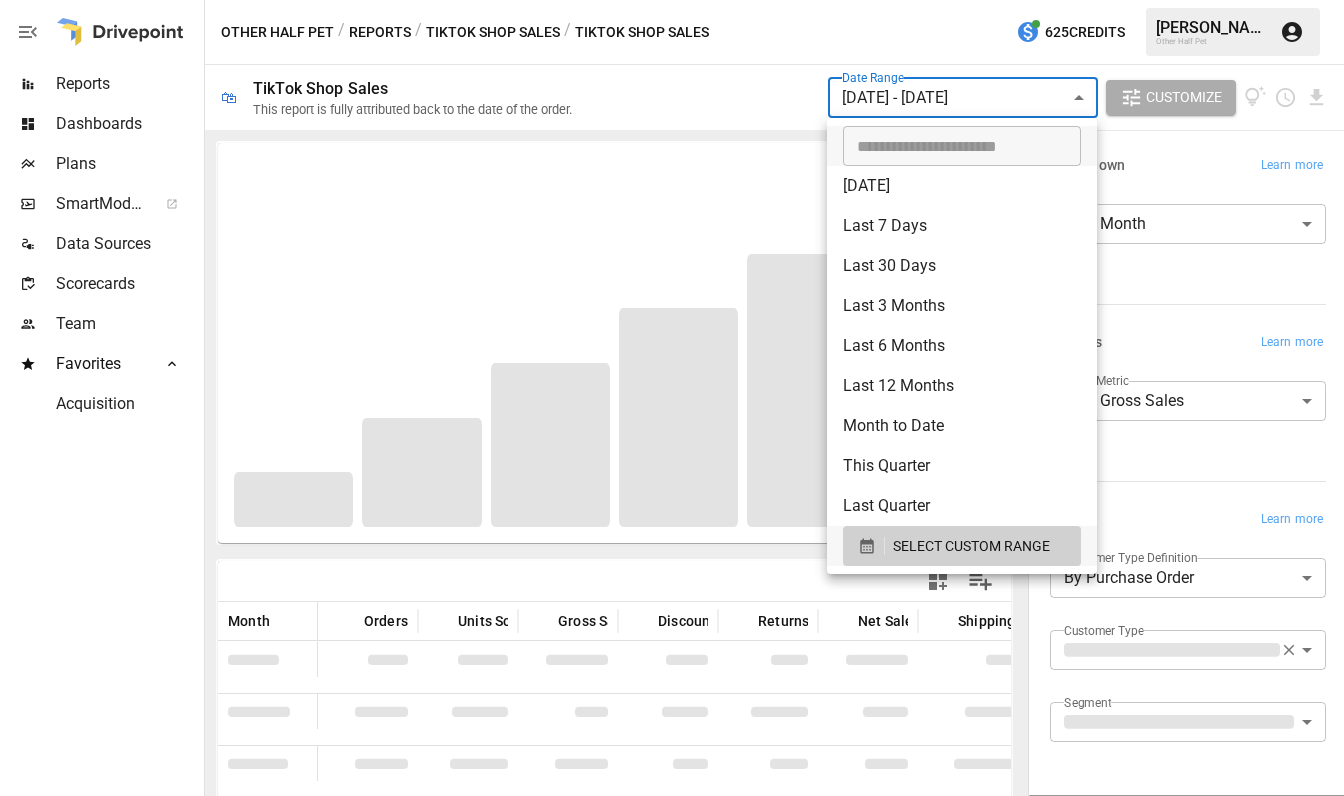 click at bounding box center [672, 398] 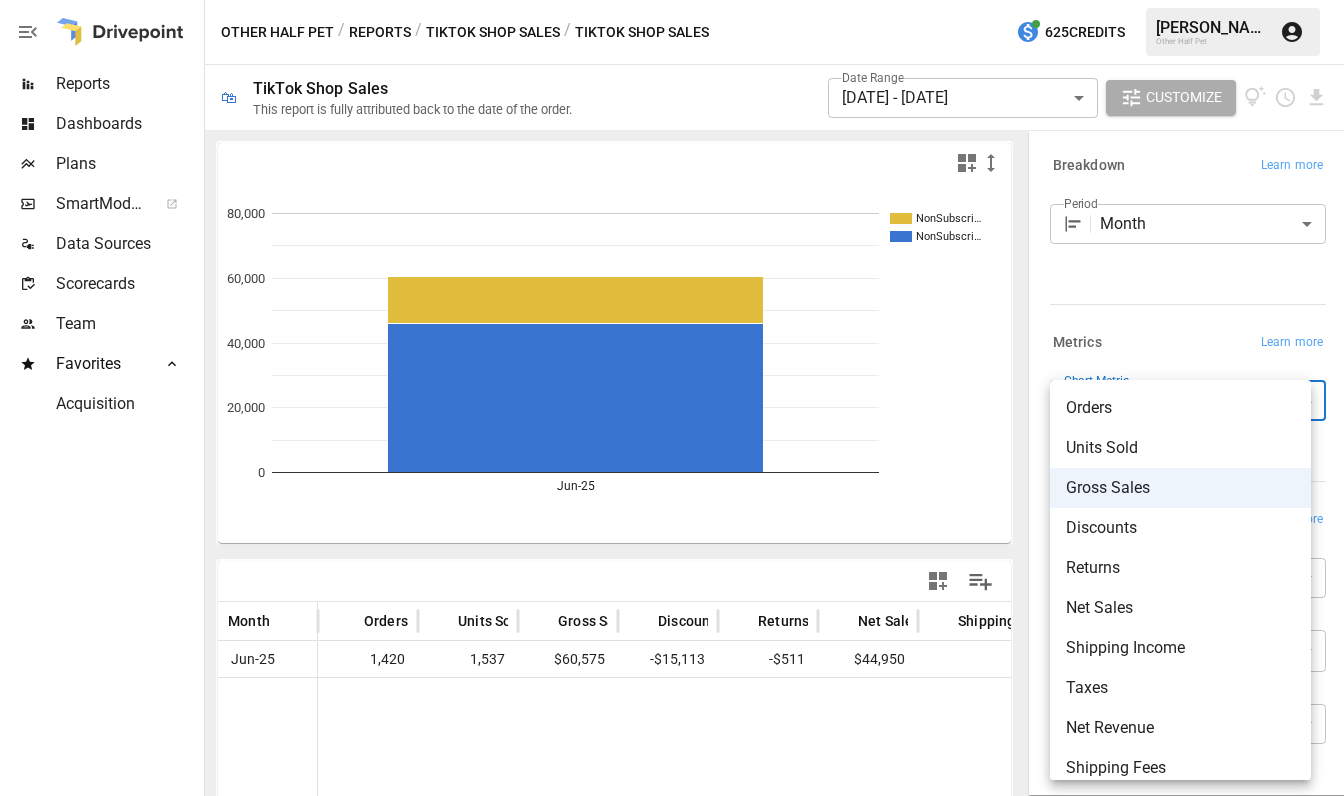 click on "**********" at bounding box center [672, 0] 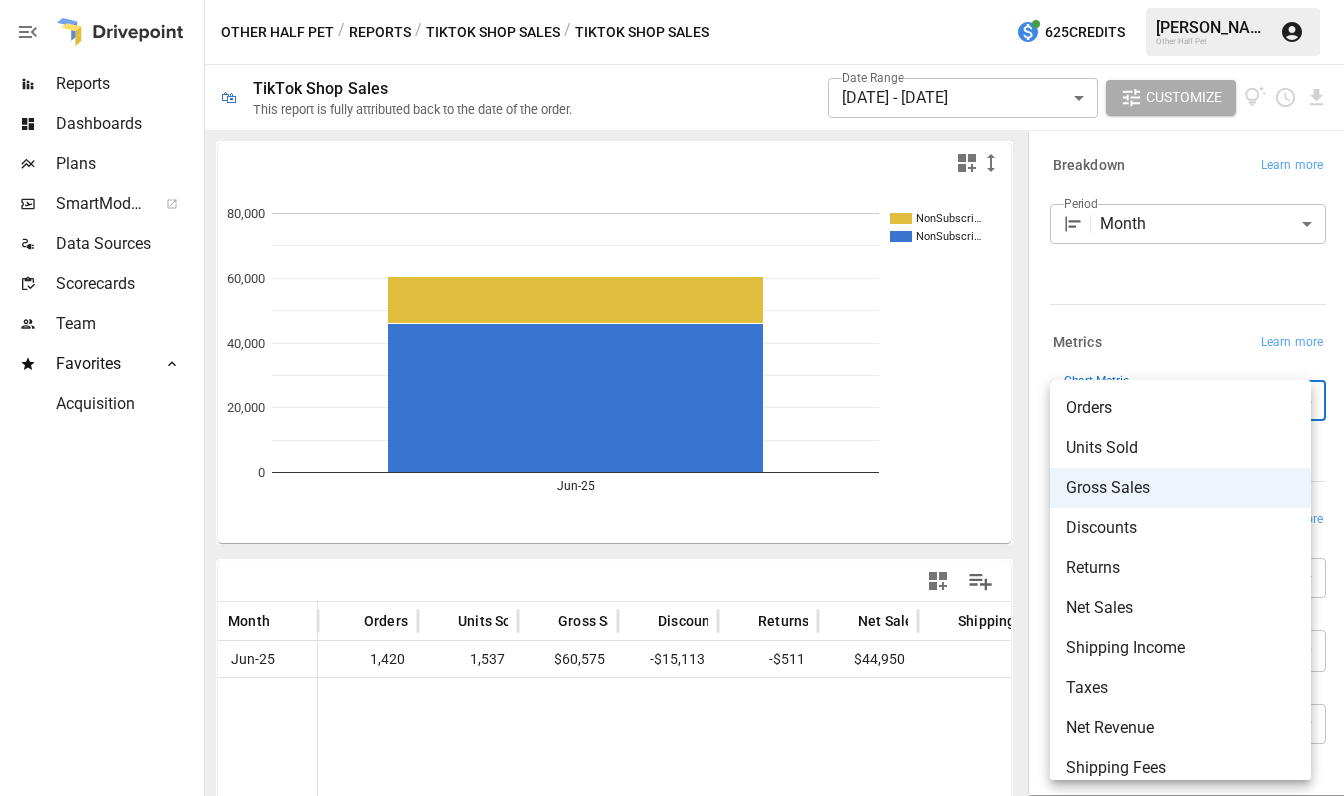 click at bounding box center [672, 398] 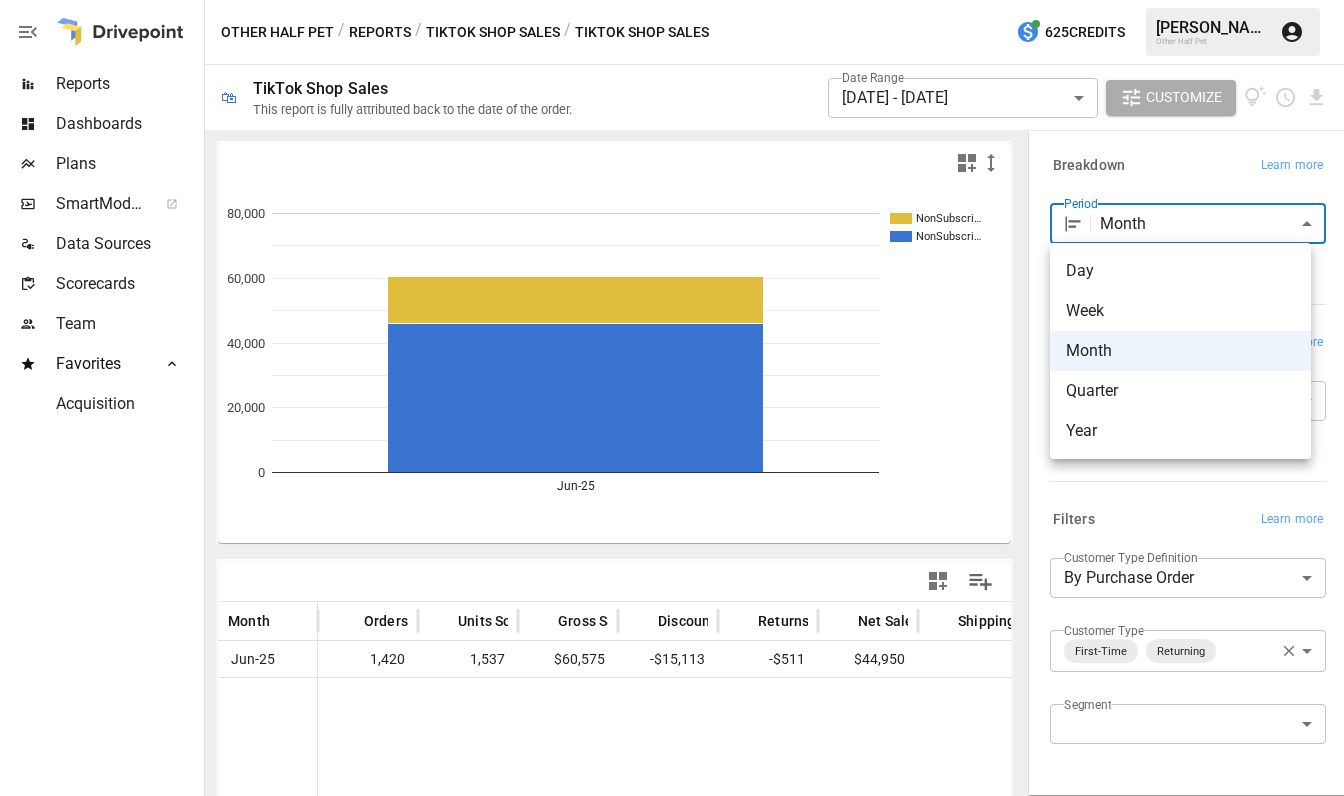click on "**********" at bounding box center (672, 0) 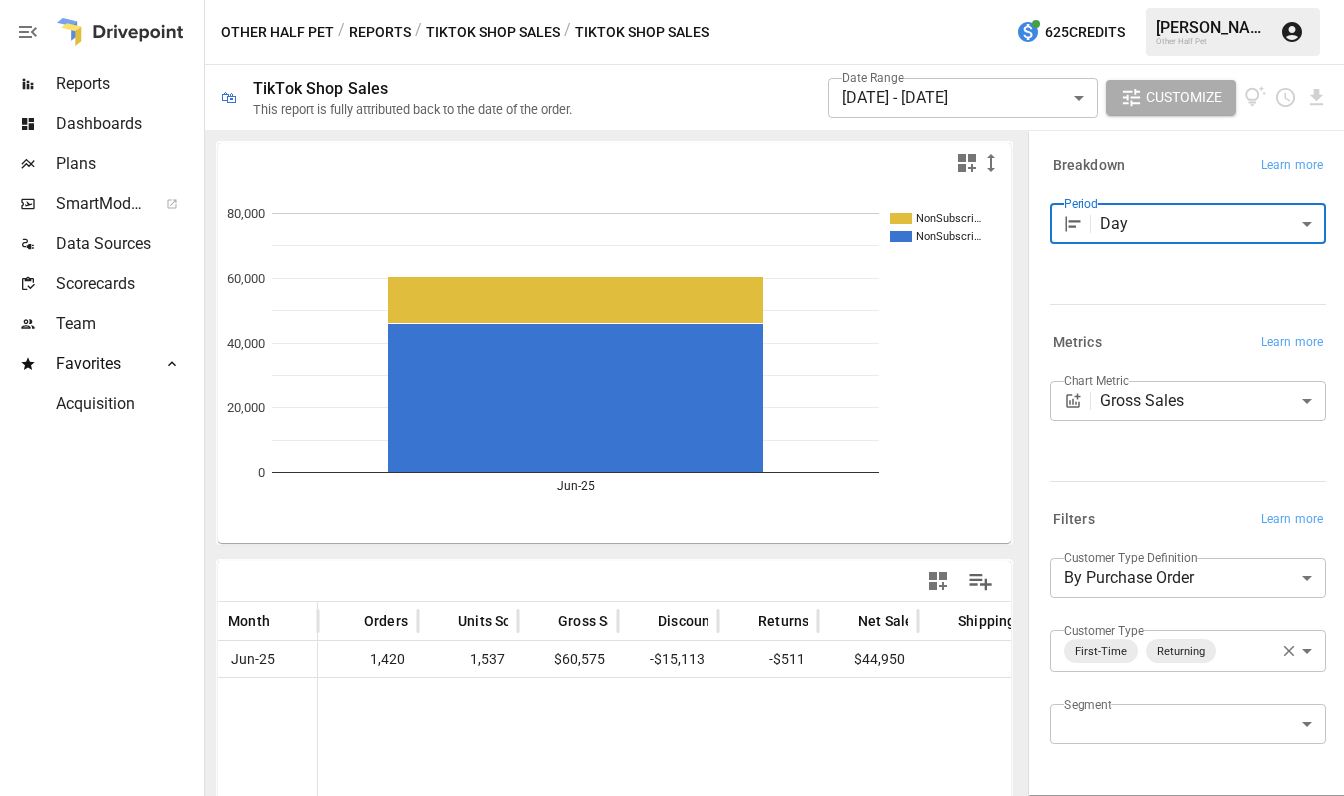 type on "***" 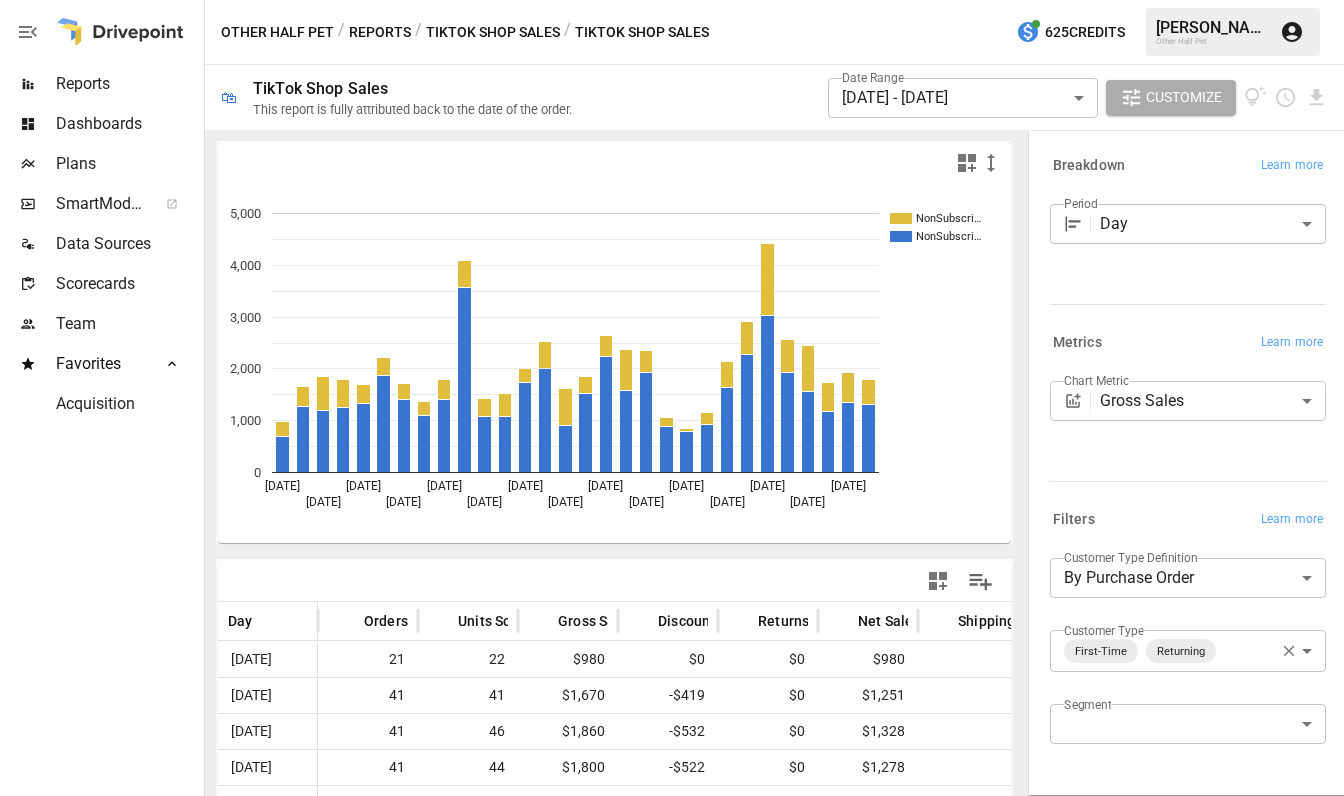 click on "Day Orders Units Sold Gross Sales Discounts Returns Net Sales Shipping Income Taxes Net Revenue [DATE] 21 22 $980 $0 $0 $980 $0 $81 $1,060 [DATE] 41 41 $1,670 -$419 $0 $1,251 $0 $93 $1,343 [DATE] 41 46 $1,860 -$532 $0 $1,328 $0 $103 $1,430 [DATE] 41 44 $1,800 -$522 $0 $1,278 $0 $100 $1,378 [DATE] 41 43 $1,690 -$467 $0 $1,223 $0 $97 $1,320 [DATE] 52 56 $2,219 -$620 $0 $1,600 $0 $118 $1,718 [DATE] 41 44 $1,720 -$472 -$33 $1,215 $0 $93 $1,308 [DATE] 33 36 $1,380 -$173 $0 $1,206 $0 $90 $1,297 [DATE] 42 45 $1,790 -$502 $0 $1,288 $0 $95 $1,382 [DATE] 123 128 $4,099 -$813 -$75 $3,211 $0 $233 $3,445 [DATE] 36 38 $1,420 -$367 $0 $1,053 $0 $80 $1,132 [DATE] 36 38 $1,520 -$429 $0 $1,091 $0 $85 $1,176 [DATE] 48 51 $2,009 -$557 -$57 $1,395 $0 $107 $1,501 [DATE] 63 66 $2,519 -$671 -$82 $1,766 $0 $140 $1,907 [DATE] 35 41 $1,630 -$313 -$33 $1,284 $0 $98 $1,382 [DATE] 47 48 $1,860 -$505 $0 $1,355 $0 $93 $1,448 [DATE] 58 67 $0" at bounding box center [614, 1153] 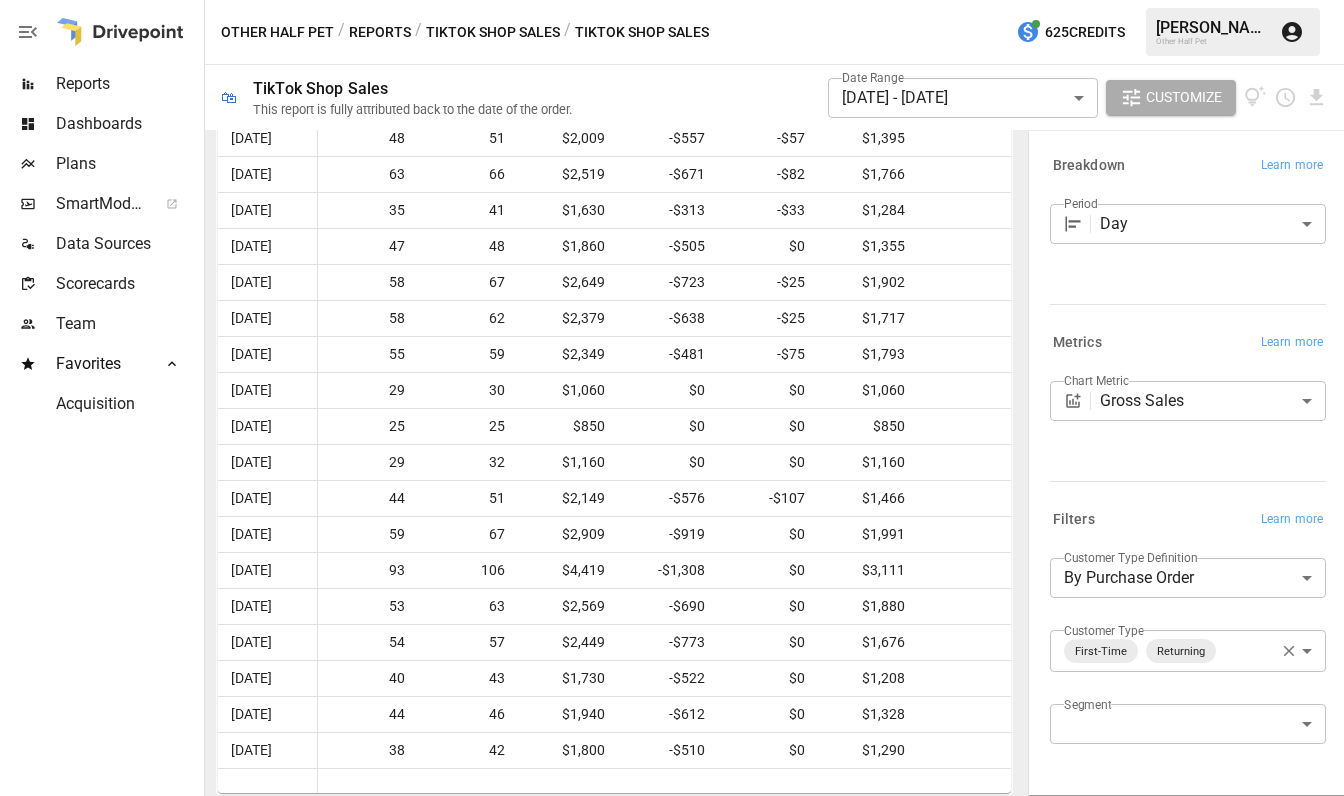 scroll, scrollTop: 953, scrollLeft: 0, axis: vertical 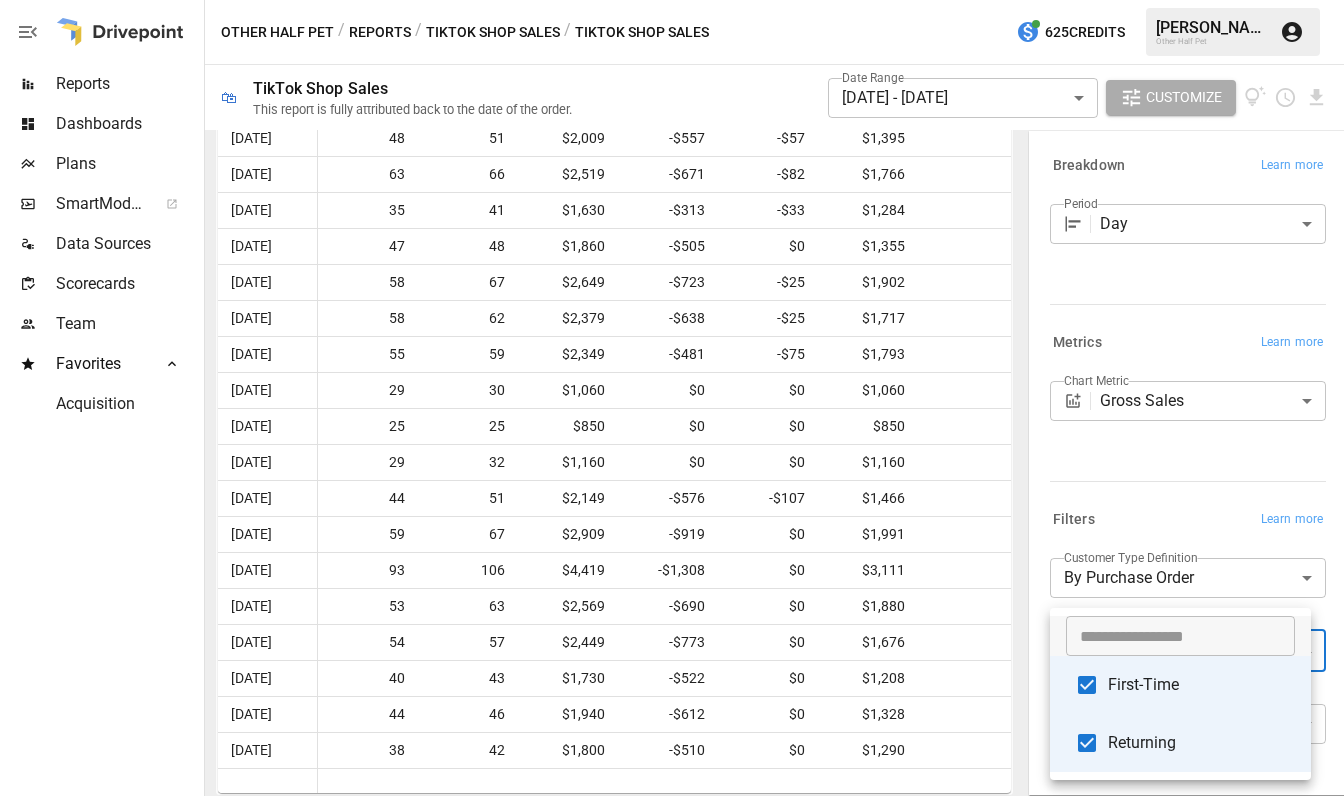 click on "Reports Dashboards Plans SmartModel ™ Data Sources Scorecards Team Favorites Acquisition Other Half Pet / Reports / TikTok Shop Sales / TikTok Shop Sales 625  Credits [PERSON_NAME] Other Half Pet 🛍 TikTok Shop Sales This report is fully attributed back to the date of the order. Date Range [DATE] - [DATE] ****** ​ Customize NonSubscri… NonSubscri… [DATE] [DATE] [DATE] [DATE] [DATE] [DATE] [DATE] [DATE] [DATE] [DATE] [DATE] [DATE] [DATE] [DATE] [DATE] 0 1,000 2,000 3,000 4,000 5,000 5,000 Day Orders Units Sold Gross Sales Discounts Returns Net Sales Shipping Income Taxes Net Revenue [DATE] 21 22 $980 $0 $0 $980 $0 $81 $1,060 [DATE] 41 41 $1,670 -$419 $0 $1,251 $0 $93 $1,343 [DATE] 41 46 $1,860 -$532 $0 $1,328 $0 $103 $1,430 [DATE] 41 44 $1,800 -$522 $0 $1,278 $0 $100 $1,378 [DATE] 41 43 $1,690 -$467 $0 $1,223 $0 $97 $1,320 [DATE] 52 56 $2,219 -$620 $0 $1,600 $0 $118 $1,718 41 44" at bounding box center [672, 0] 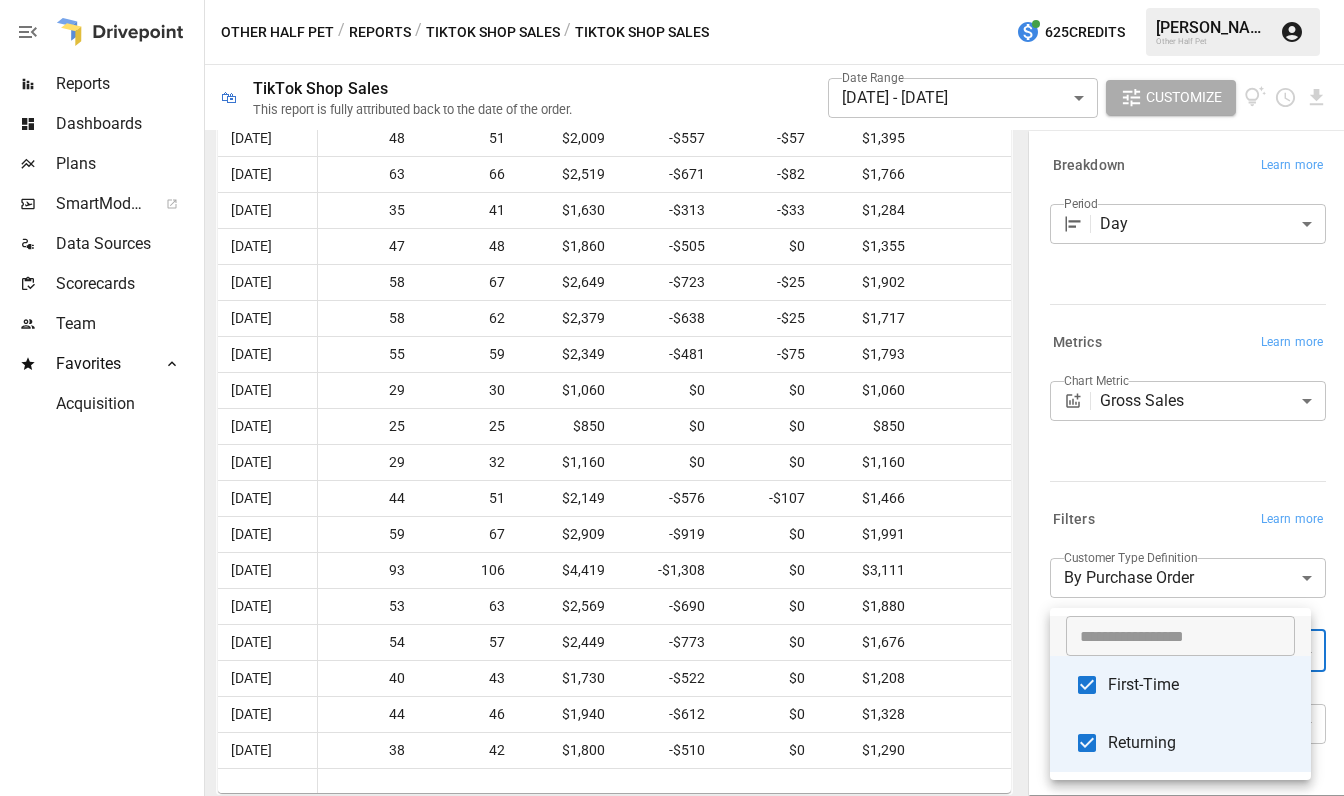 click on "First-Time" at bounding box center [1180, 685] 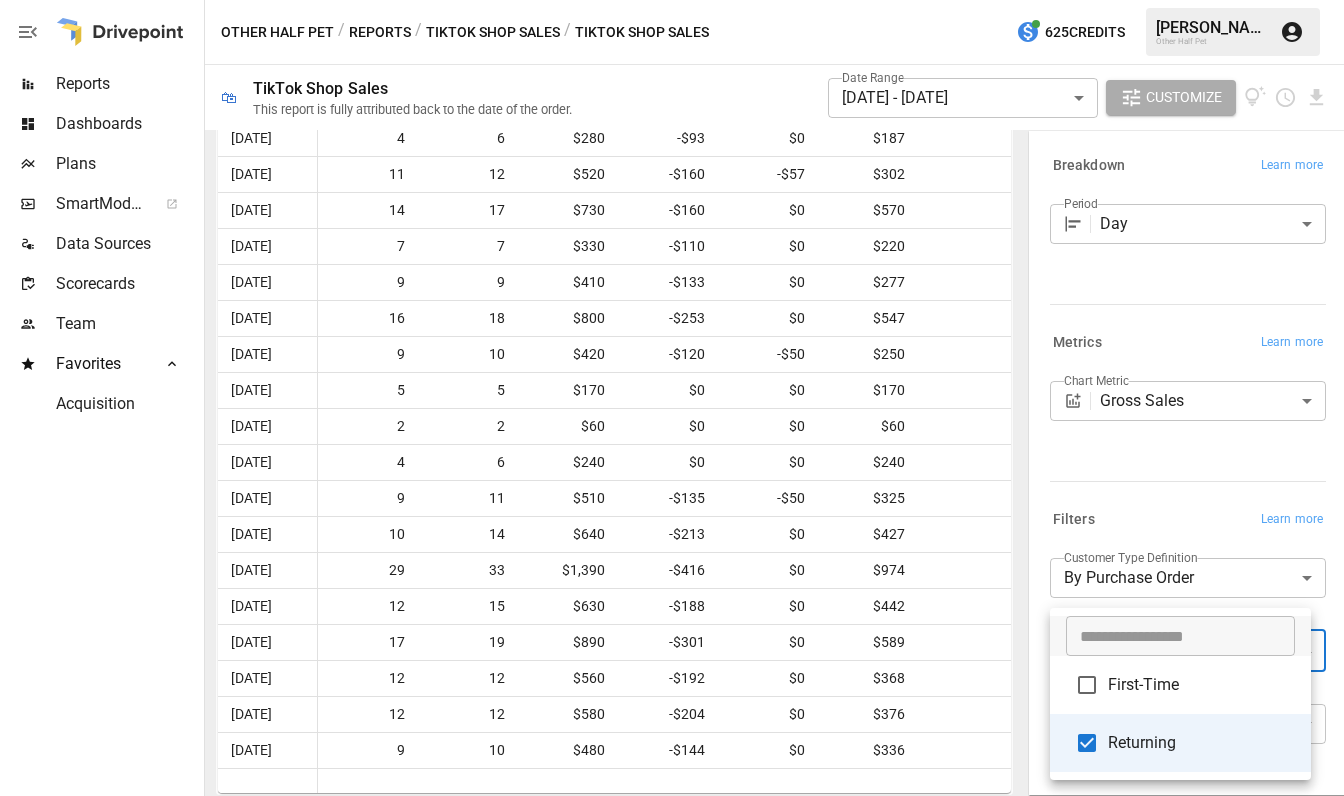 click at bounding box center (672, 398) 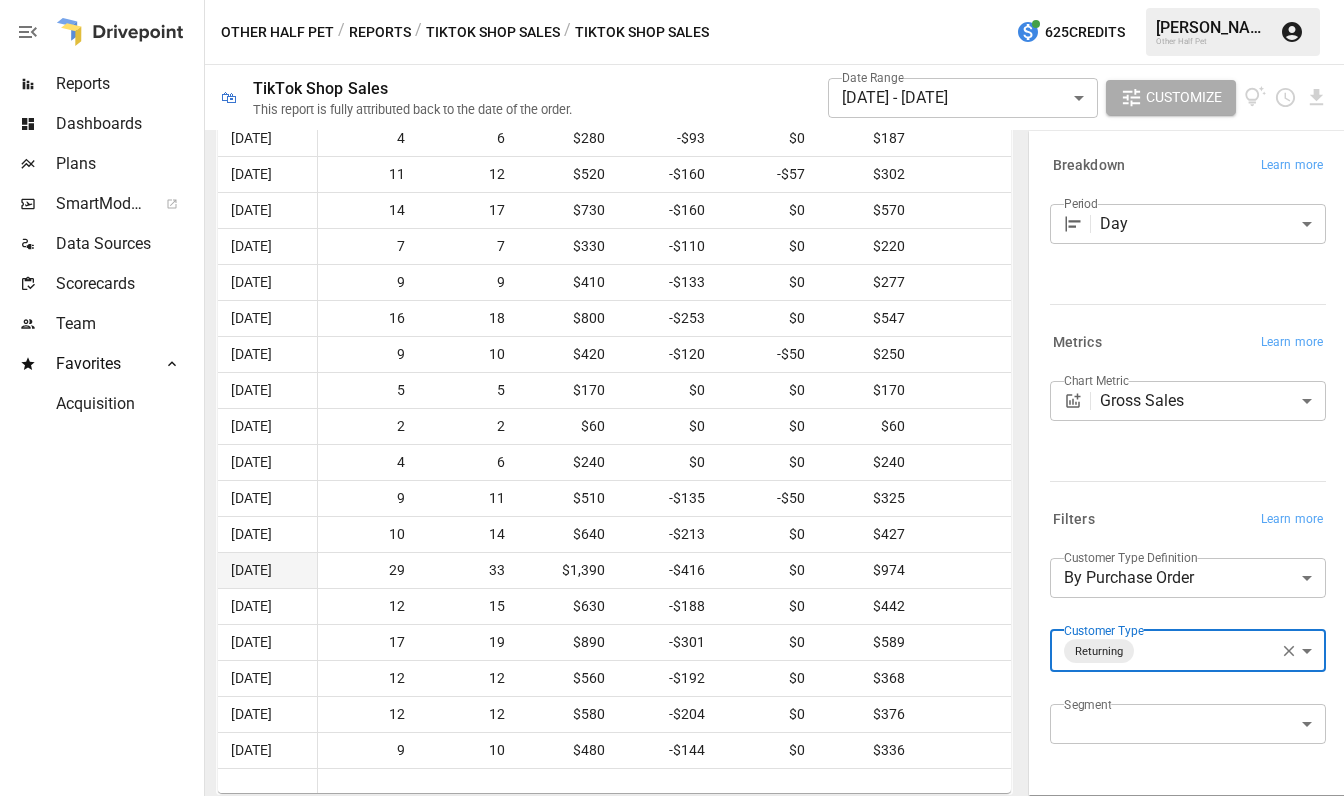 scroll, scrollTop: 0, scrollLeft: 0, axis: both 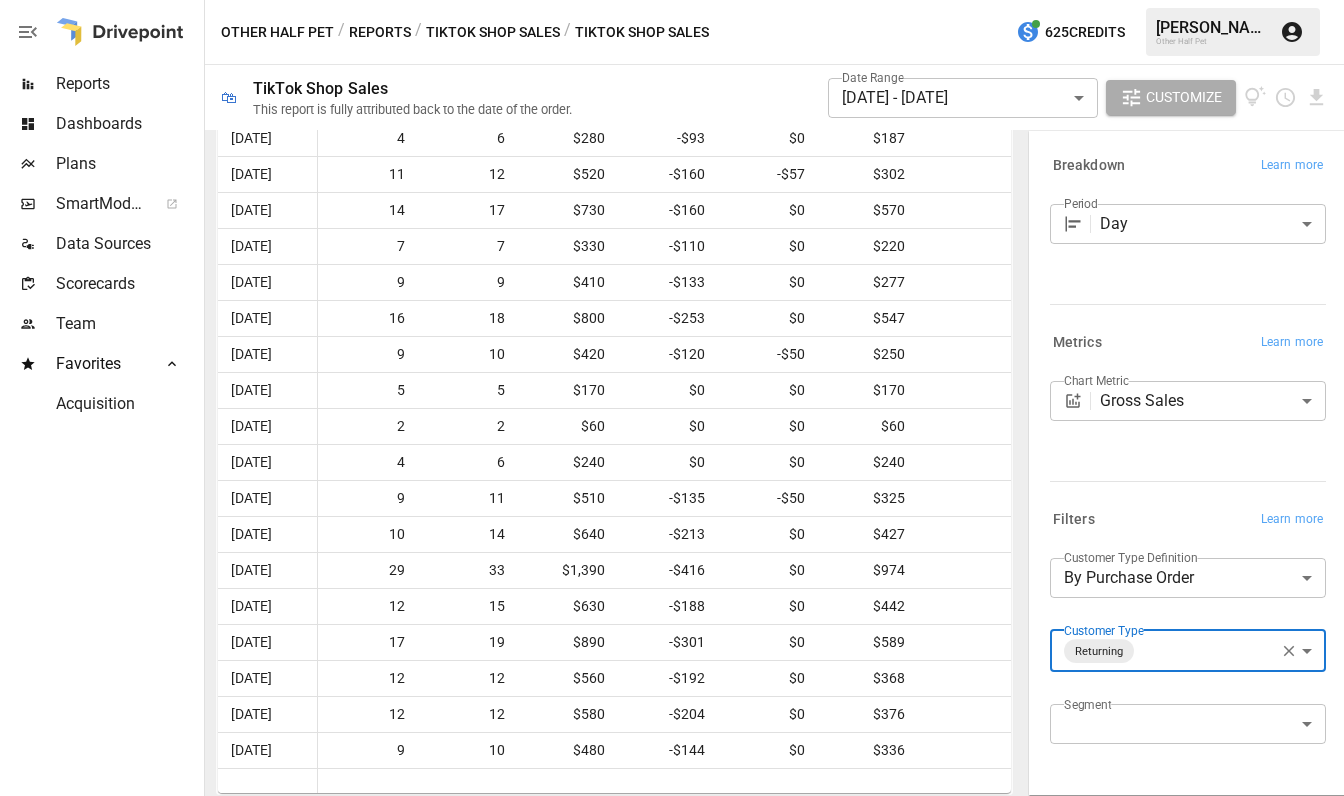 click on "Reports Dashboards Plans SmartModel ™ Data Sources Scorecards Team Favorites Acquisition Other Half Pet / Reports / TikTok Shop Sales / TikTok Shop Sales 625  Credits [PERSON_NAME] Other Half Pet 🛍 TikTok Shop Sales This report is fully attributed back to the date of the order. Date Range [DATE] - [DATE] ****** ​ Customize NonSubscri… [DATE] [DATE] [DATE] [DATE] [DATE] [DATE] [DATE] [DATE] [DATE] [DATE] [DATE] [DATE] [DATE] [DATE] [DATE] 0 250 500 750 1,000 1,250 1,500 1,500 Day Orders Units Sold Gross Sales Discounts Returns Net Sales Shipping Income Taxes Net Revenue [DATE] 5 6 $280 $0 $0 $280 $0 $22 $302 [DATE] 9 9 $390 -$120 $0 $270 $0 $19 $289 [DATE] 10 14 $660 -$220 $0 $440 $0 $34 $474 [DATE] 12 13 $550 -$165 $0 $385 $0 $30 $414 [DATE] 7 8 $360 -$115 $0 $245 $0 $19 $264 [DATE] 9 9 $350 -$95 $0 $255 $0 $18 $272 [DATE] 6 7 $310 -$98 $0 $212 $0 $17 $229 [DATE] 4 6" at bounding box center [672, 0] 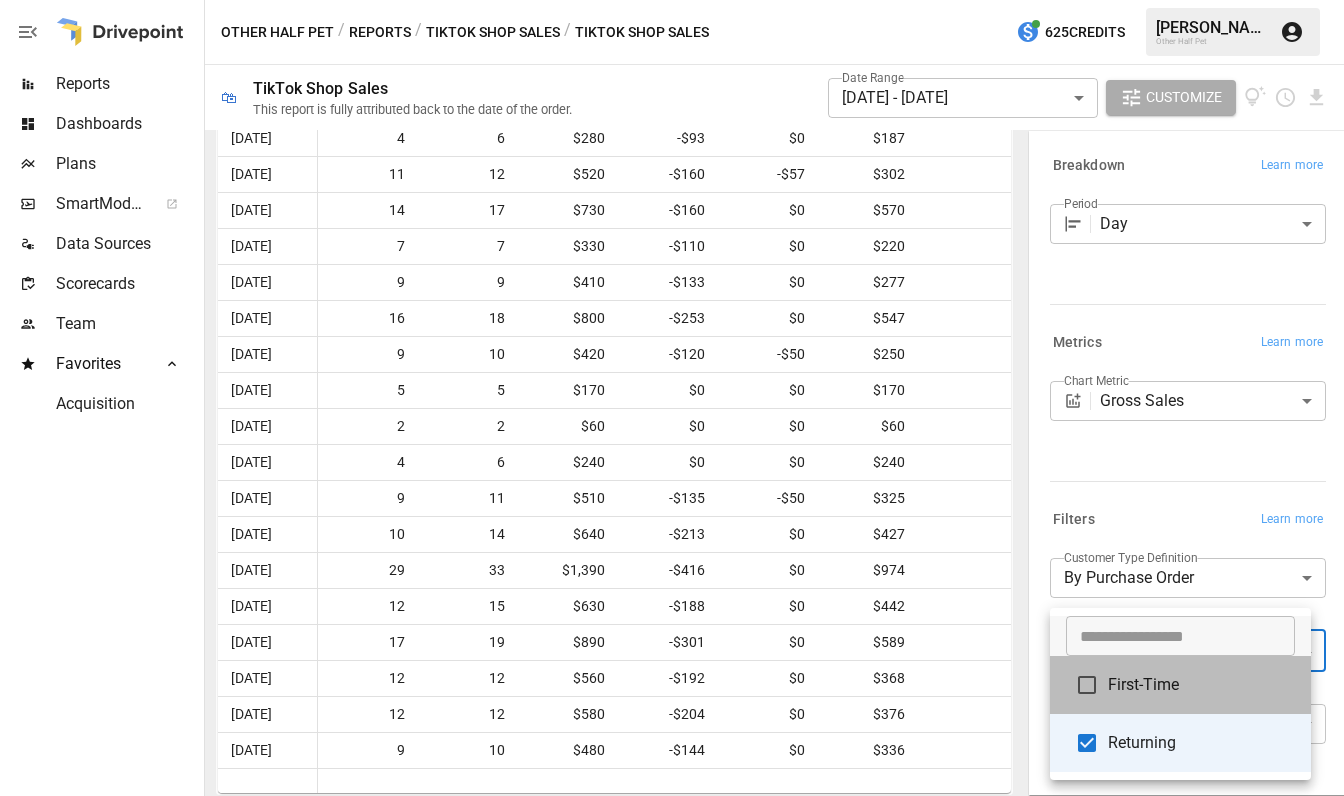 click on "First-Time" at bounding box center (1180, 685) 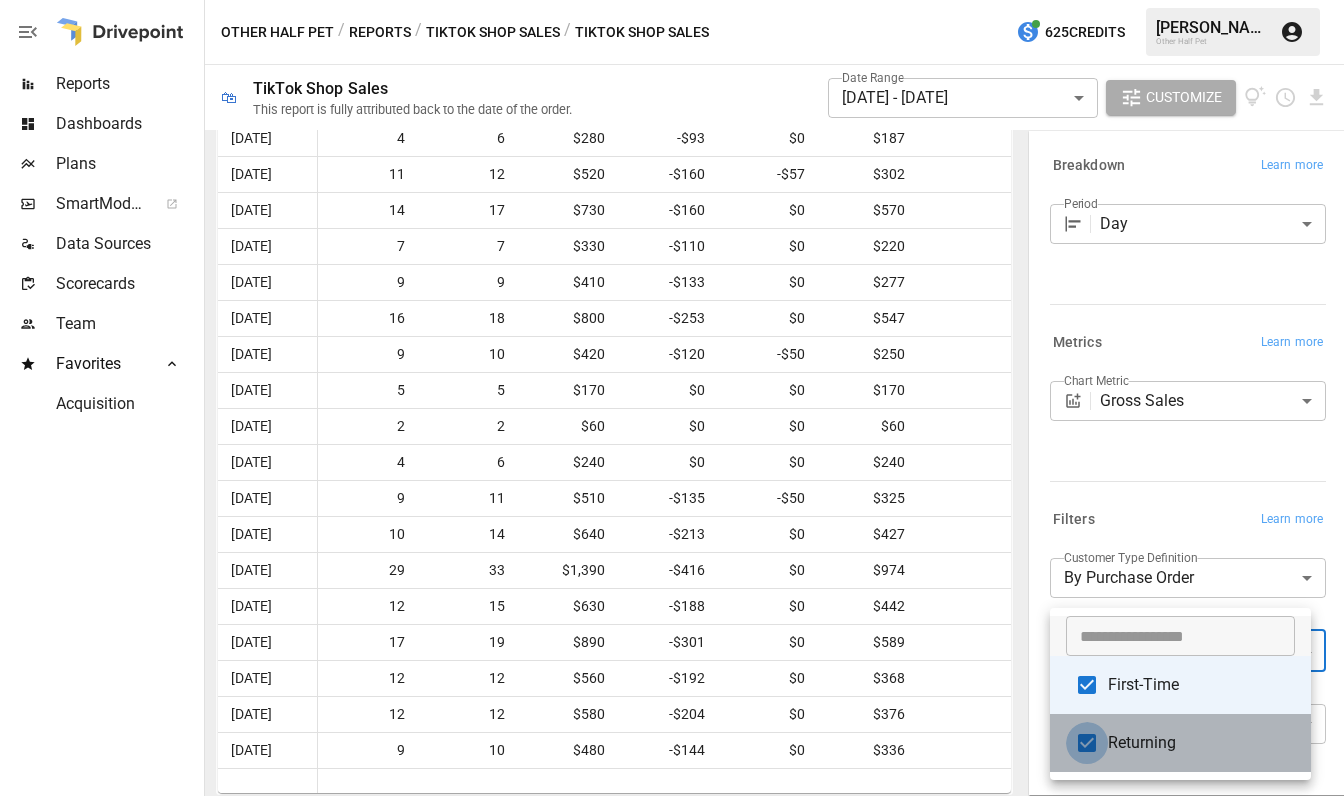 type on "**********" 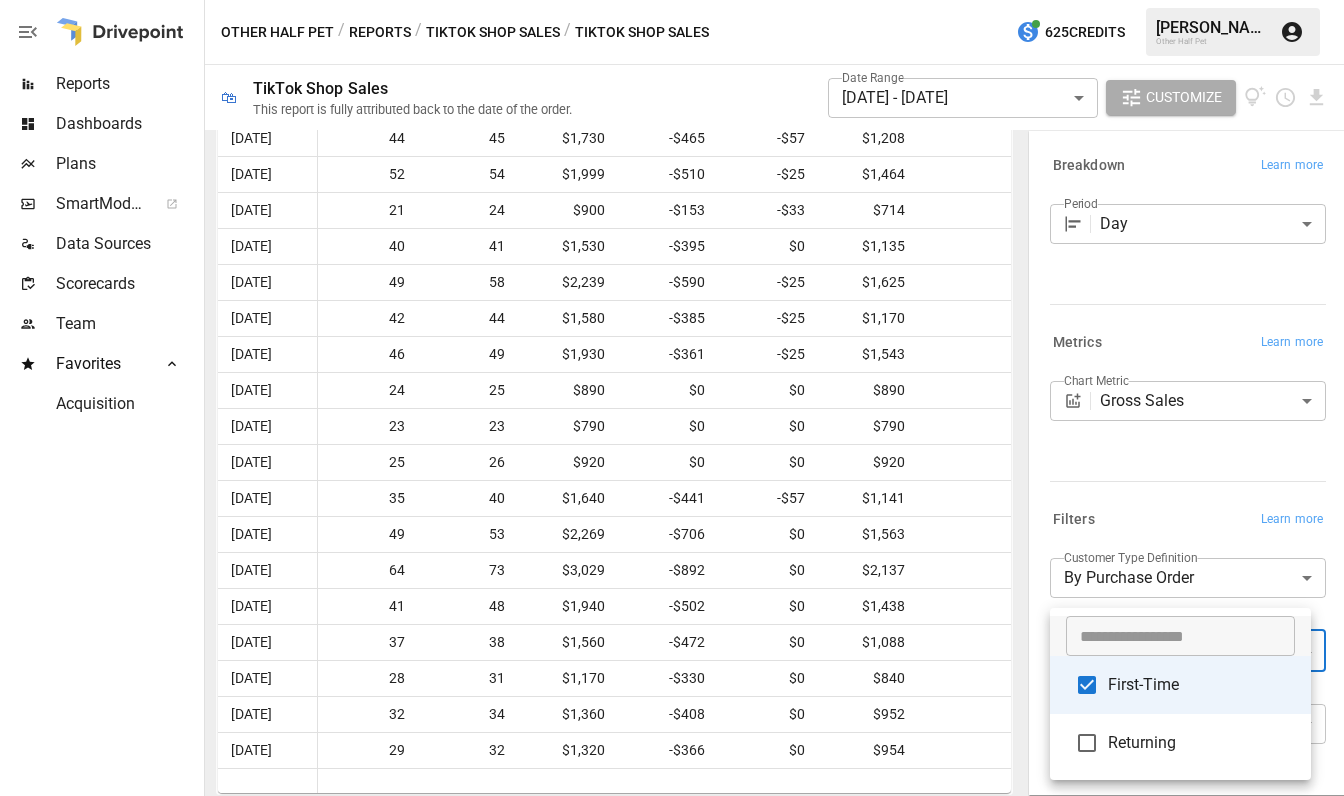 click at bounding box center [672, 398] 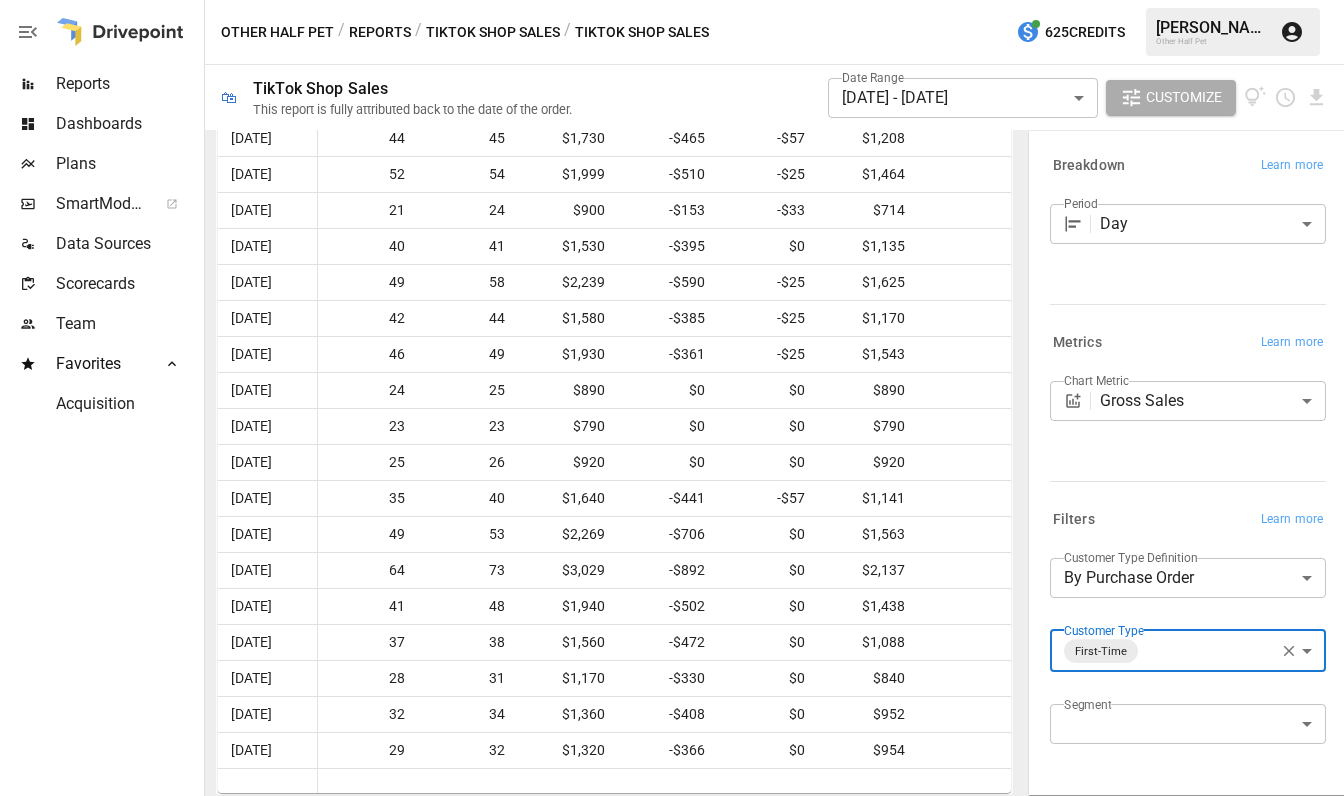 click on "TikTok Shop Sales" at bounding box center [493, 32] 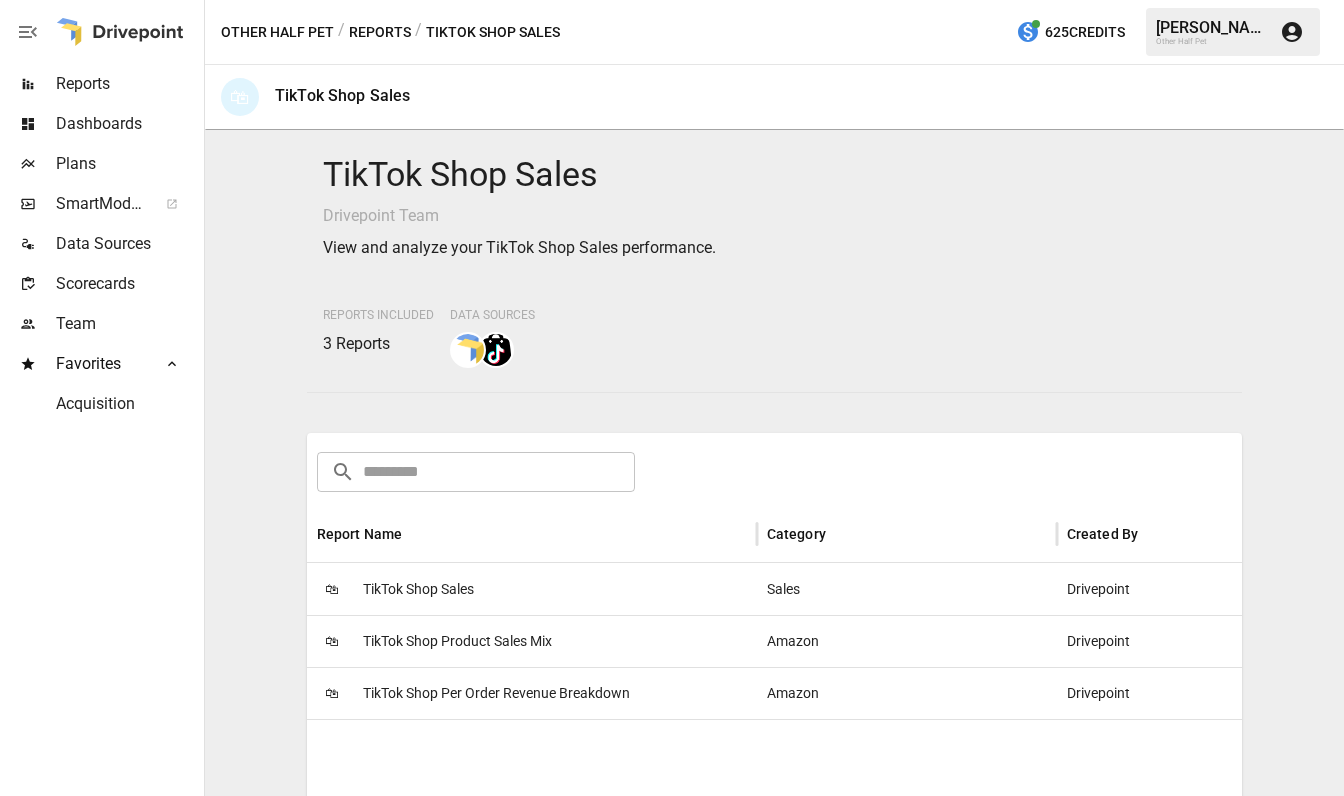click on "TikTok Shop Product Sales Mix" at bounding box center [457, 641] 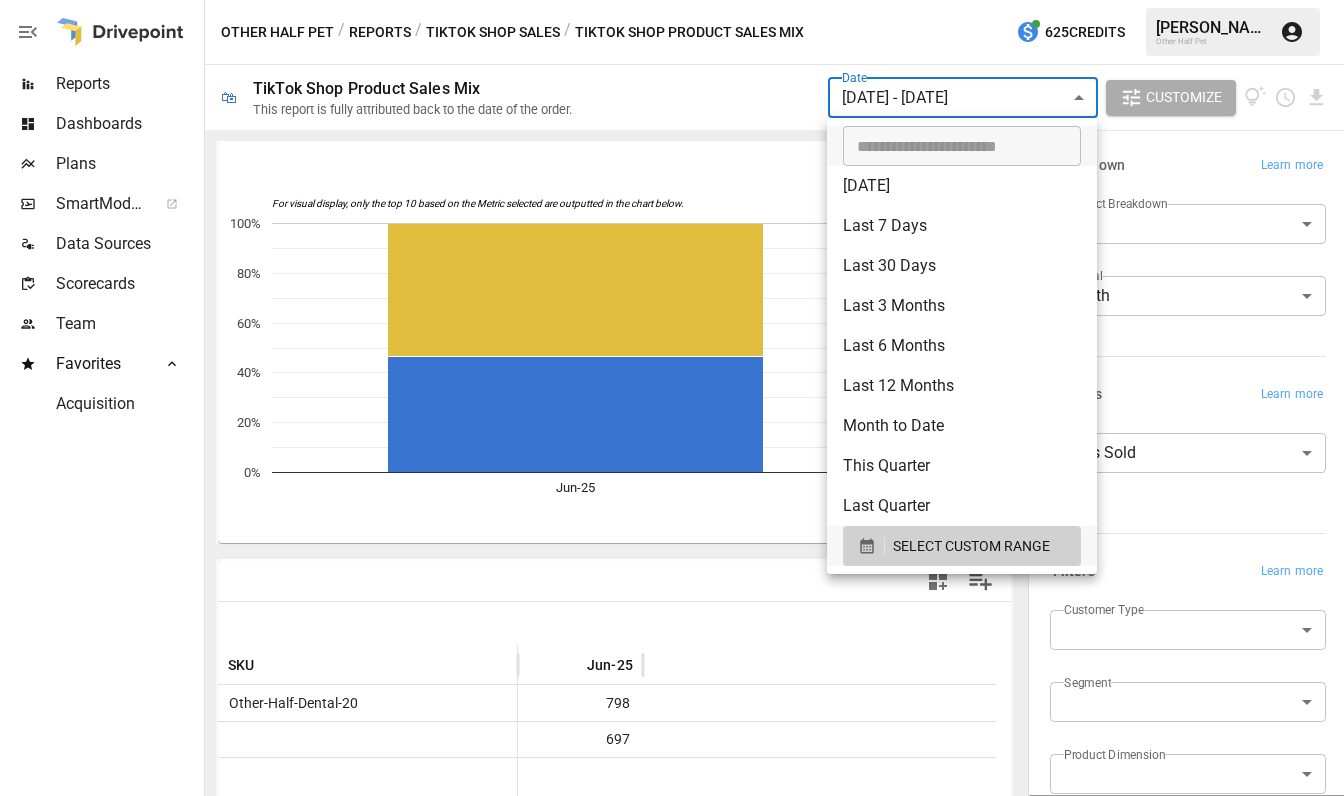 click on "**********" at bounding box center [672, 0] 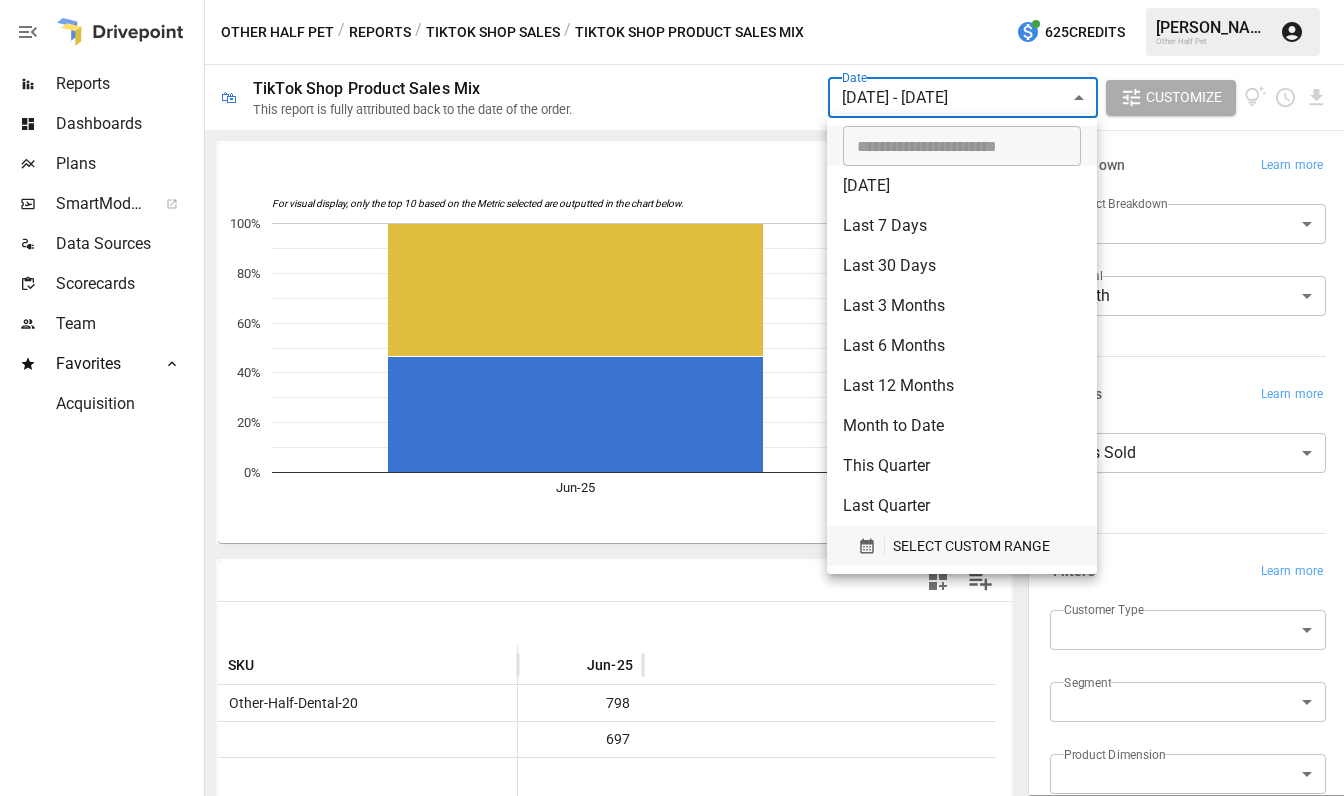 click on "SELECT CUSTOM RANGE" at bounding box center (962, 546) 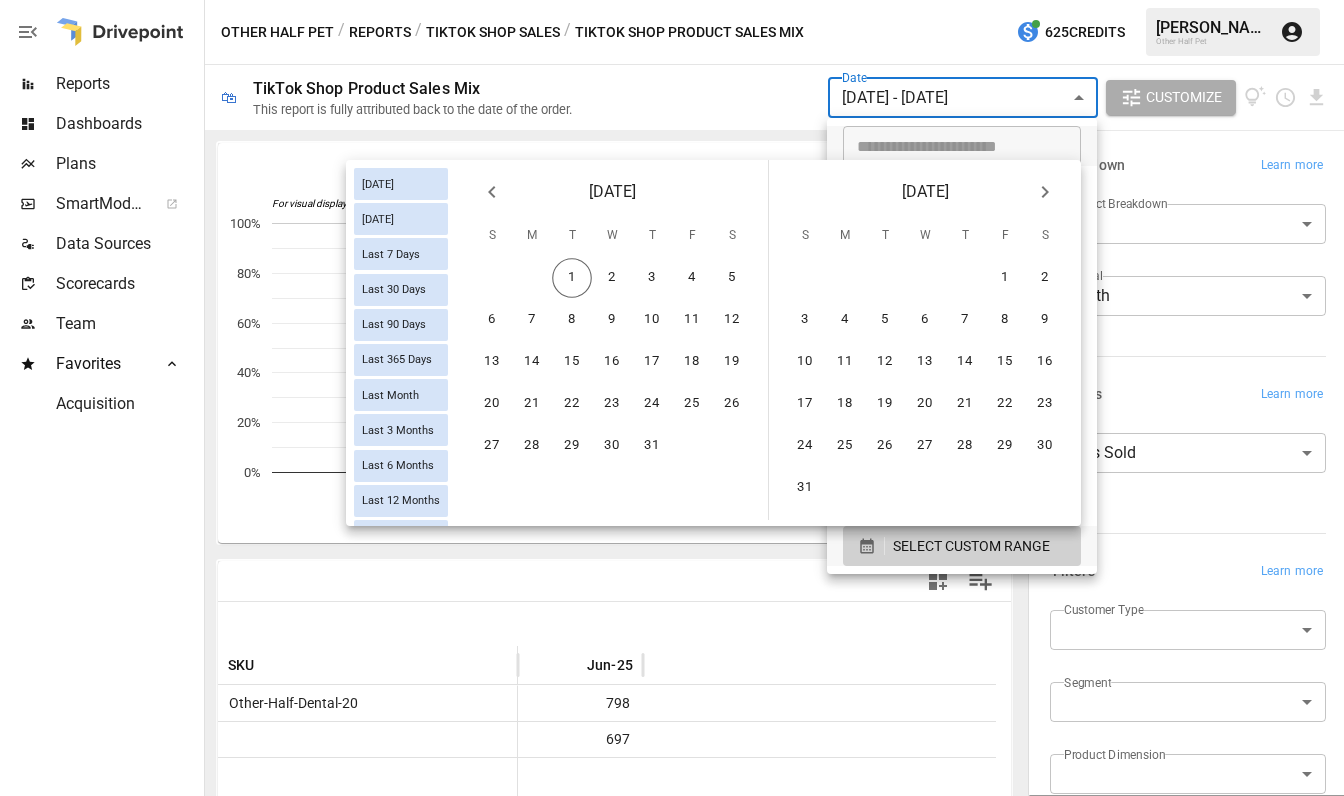 click 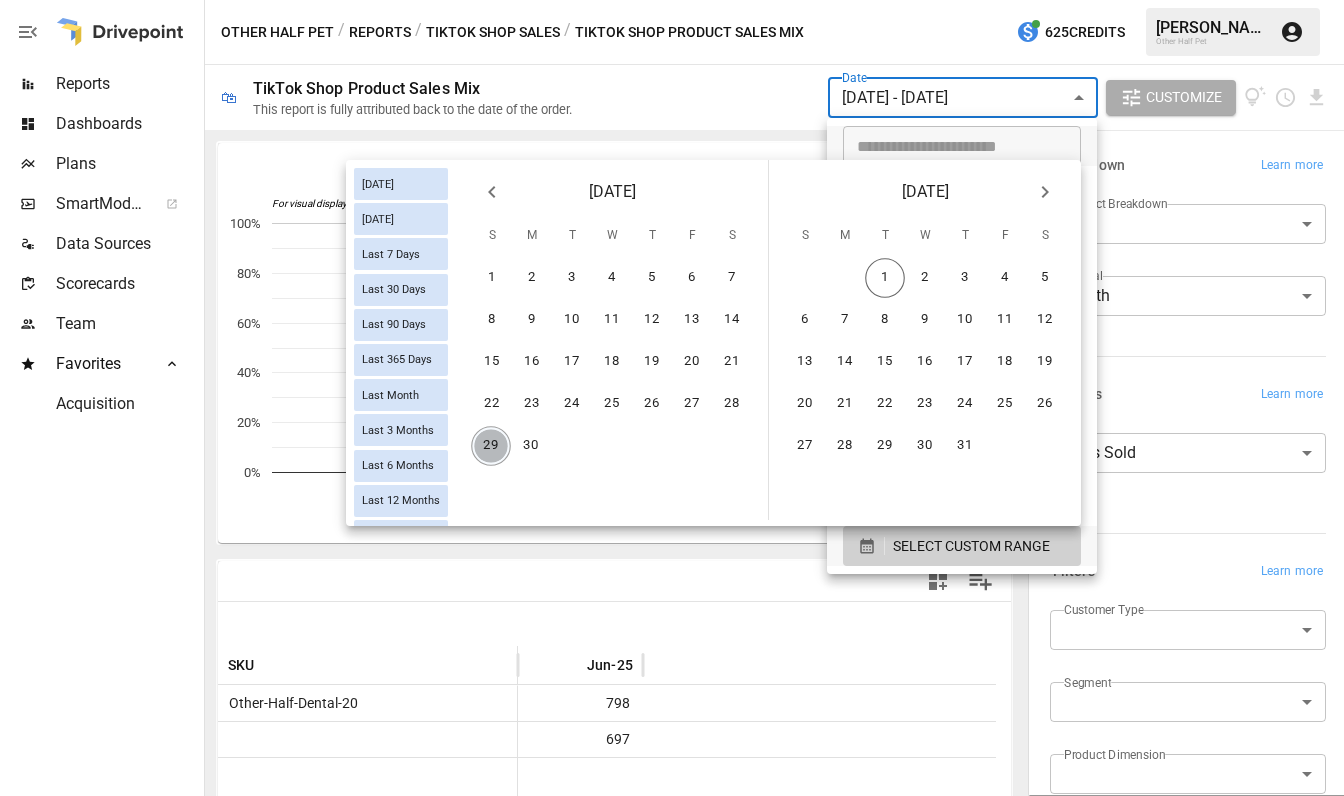 click on "29" at bounding box center [491, 446] 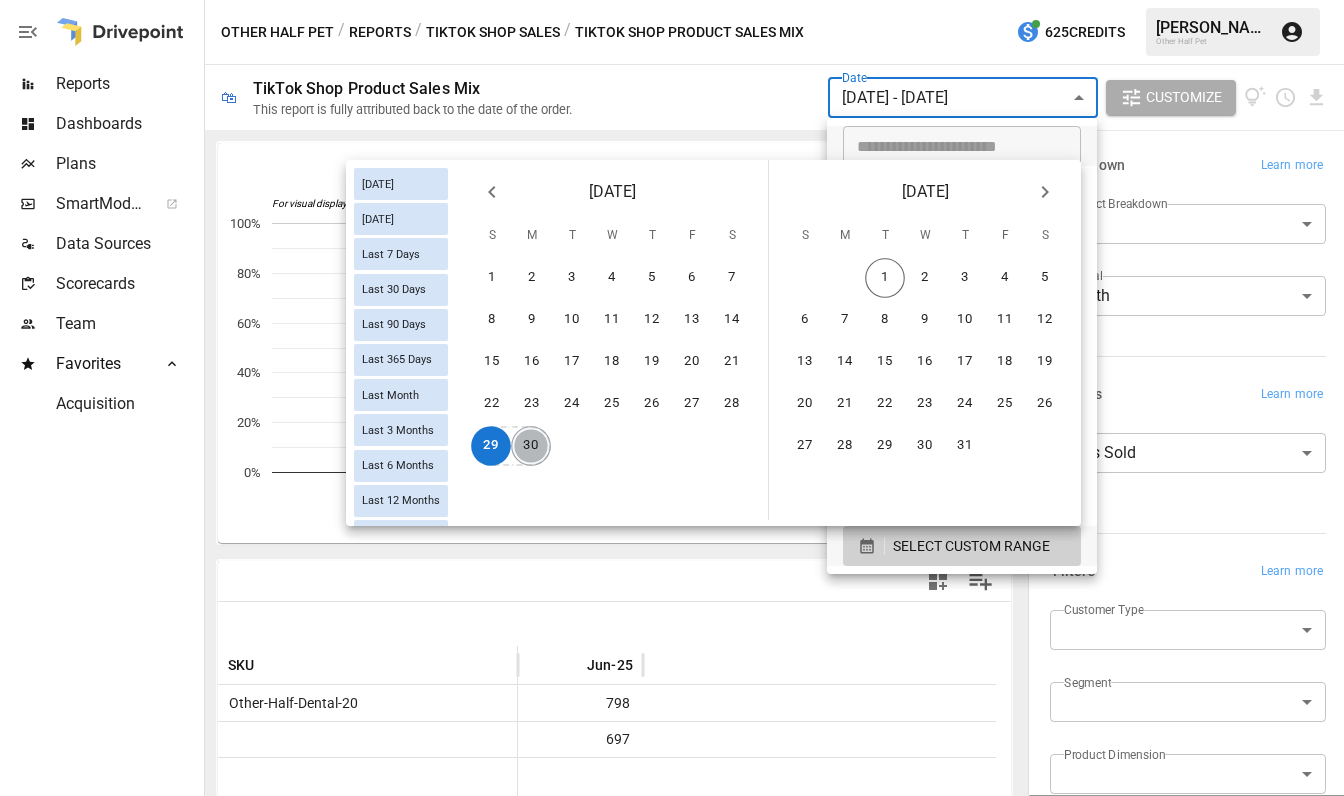 click on "30" at bounding box center [531, 446] 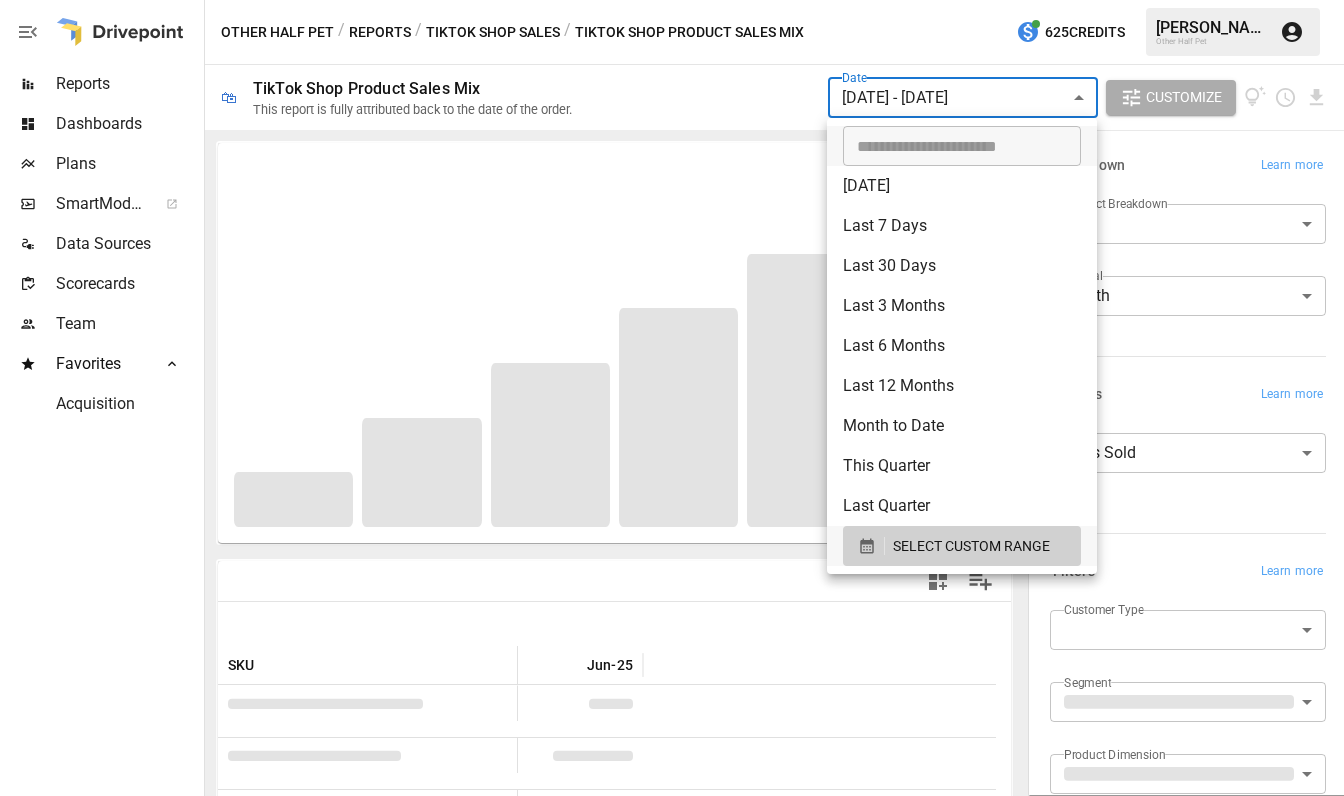 click at bounding box center (672, 398) 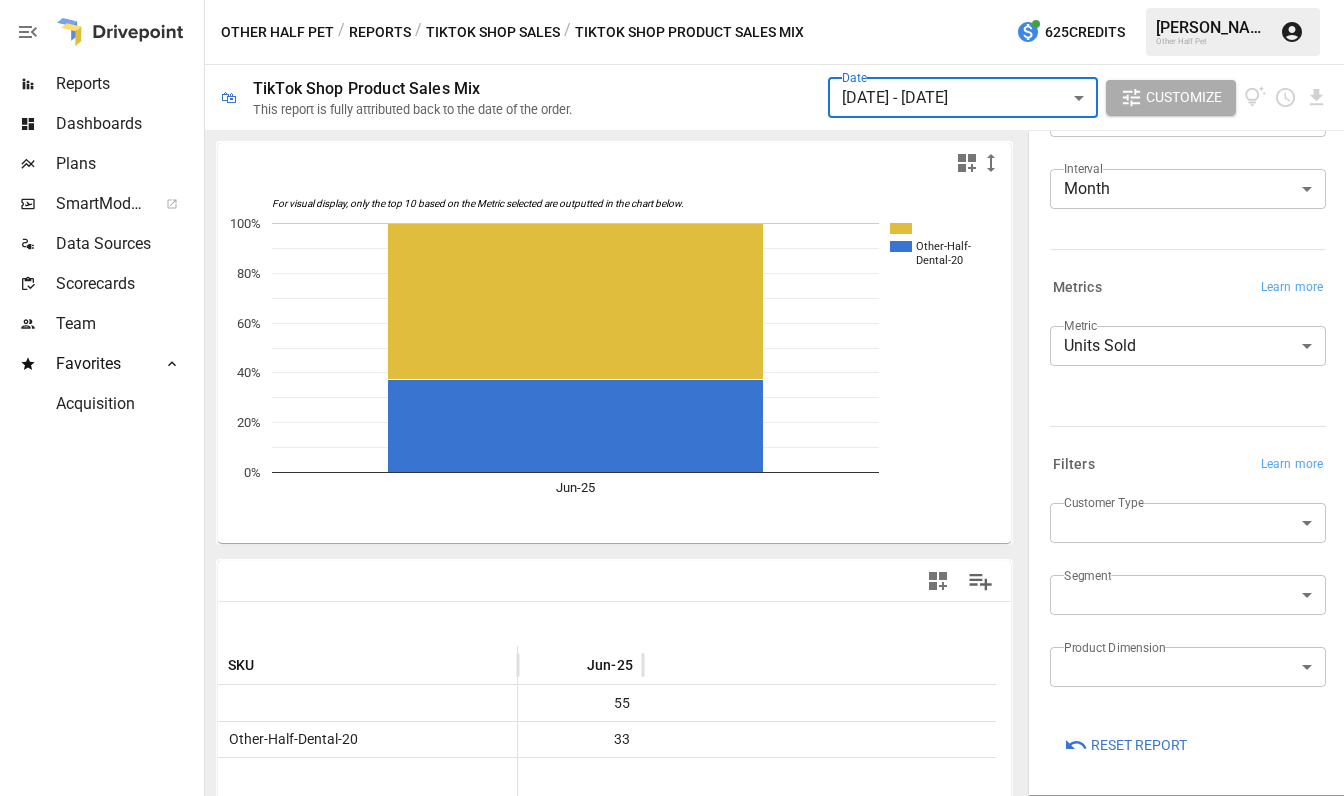 scroll, scrollTop: 119, scrollLeft: 0, axis: vertical 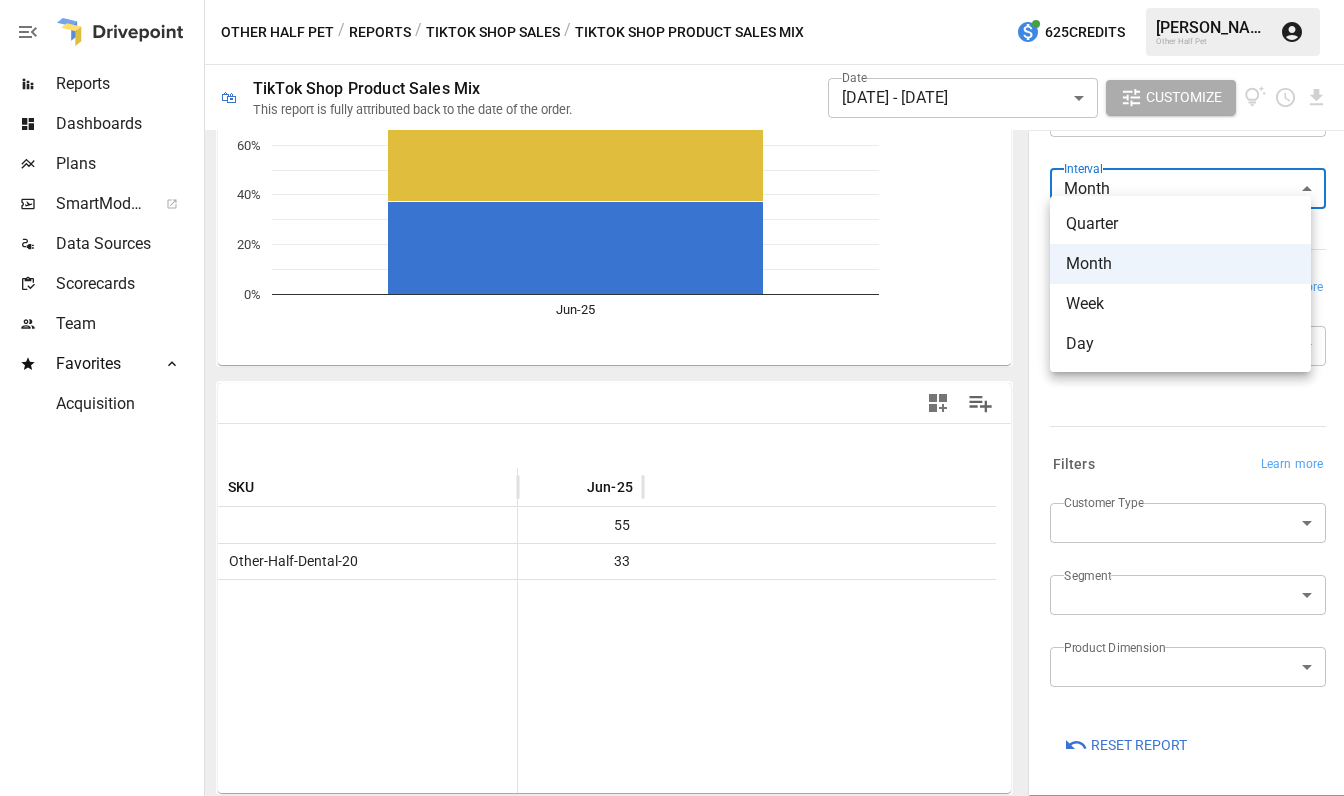 click on "**********" at bounding box center (672, 0) 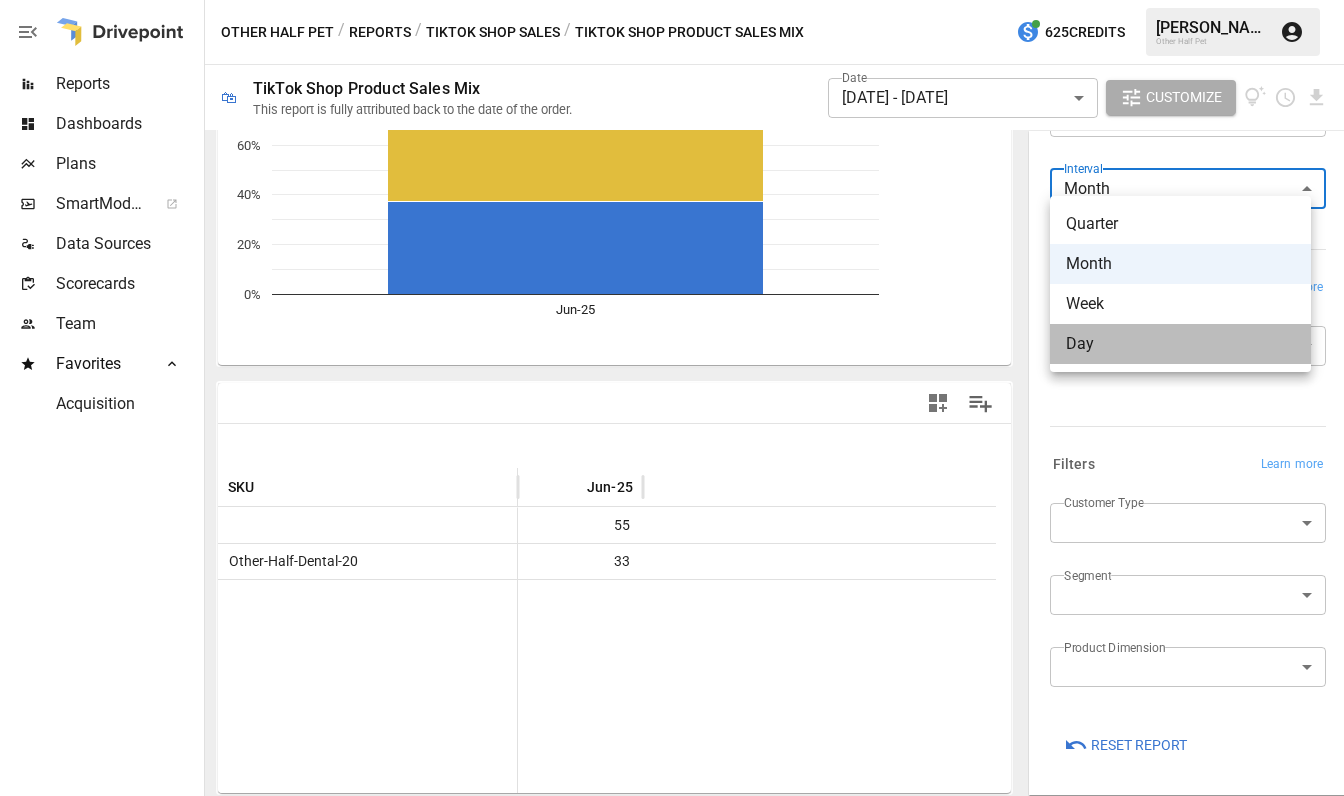 click on "Day" at bounding box center [1180, 344] 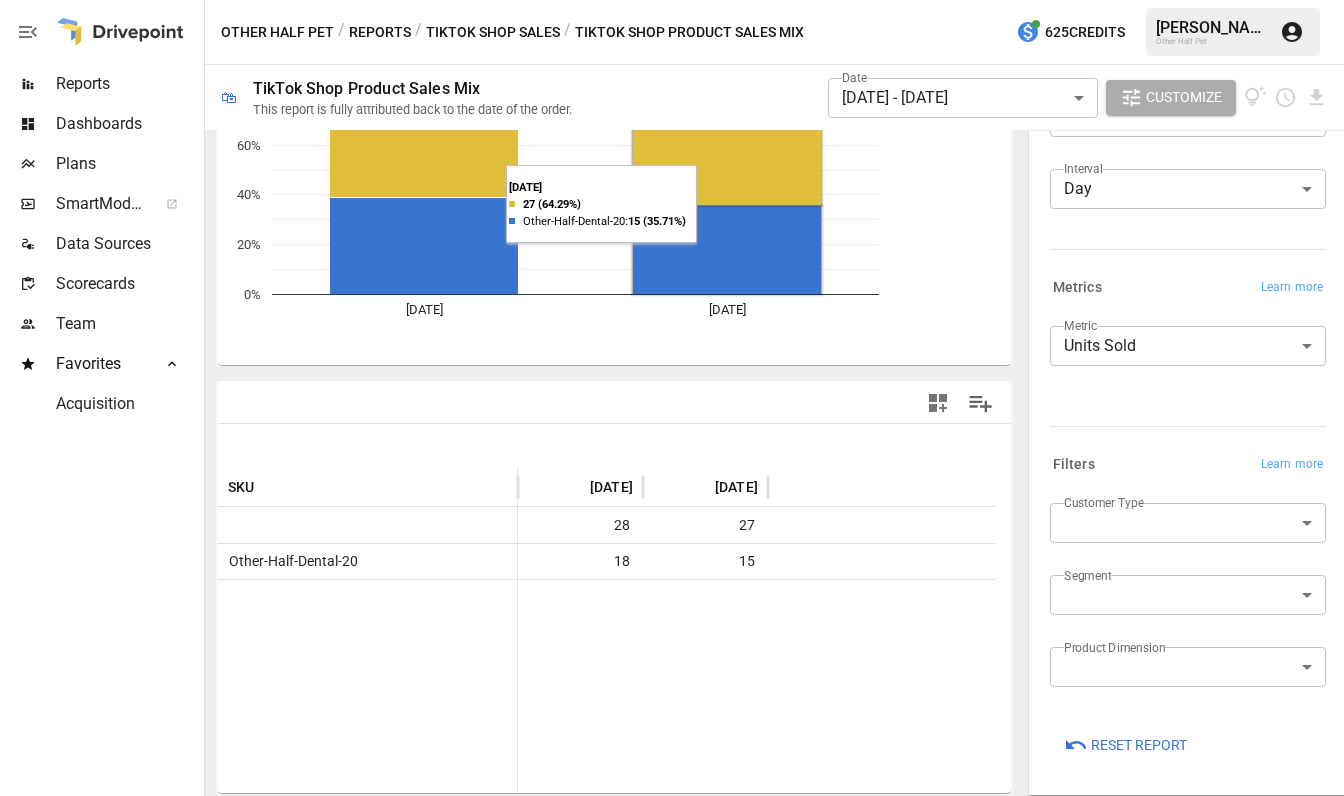 click on "Reports" at bounding box center (380, 32) 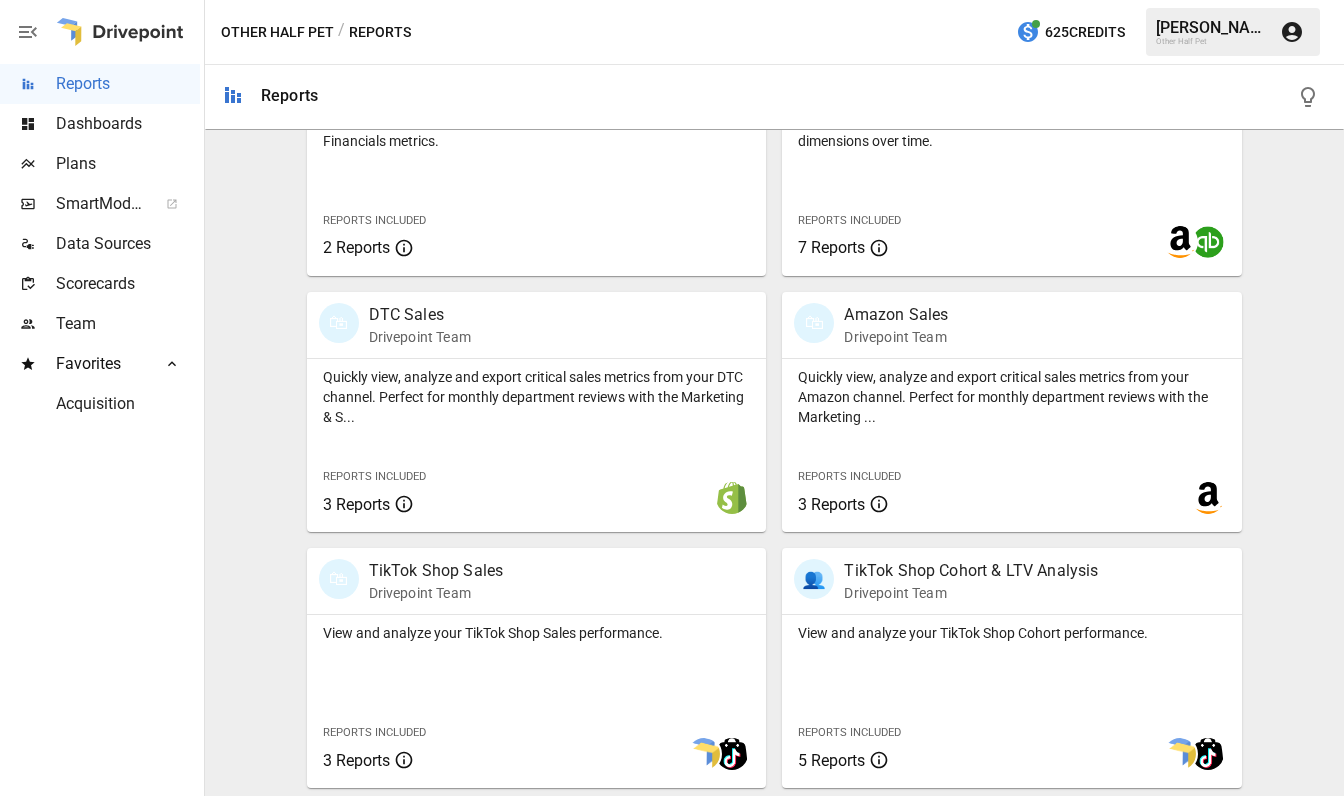 scroll, scrollTop: 1010, scrollLeft: 0, axis: vertical 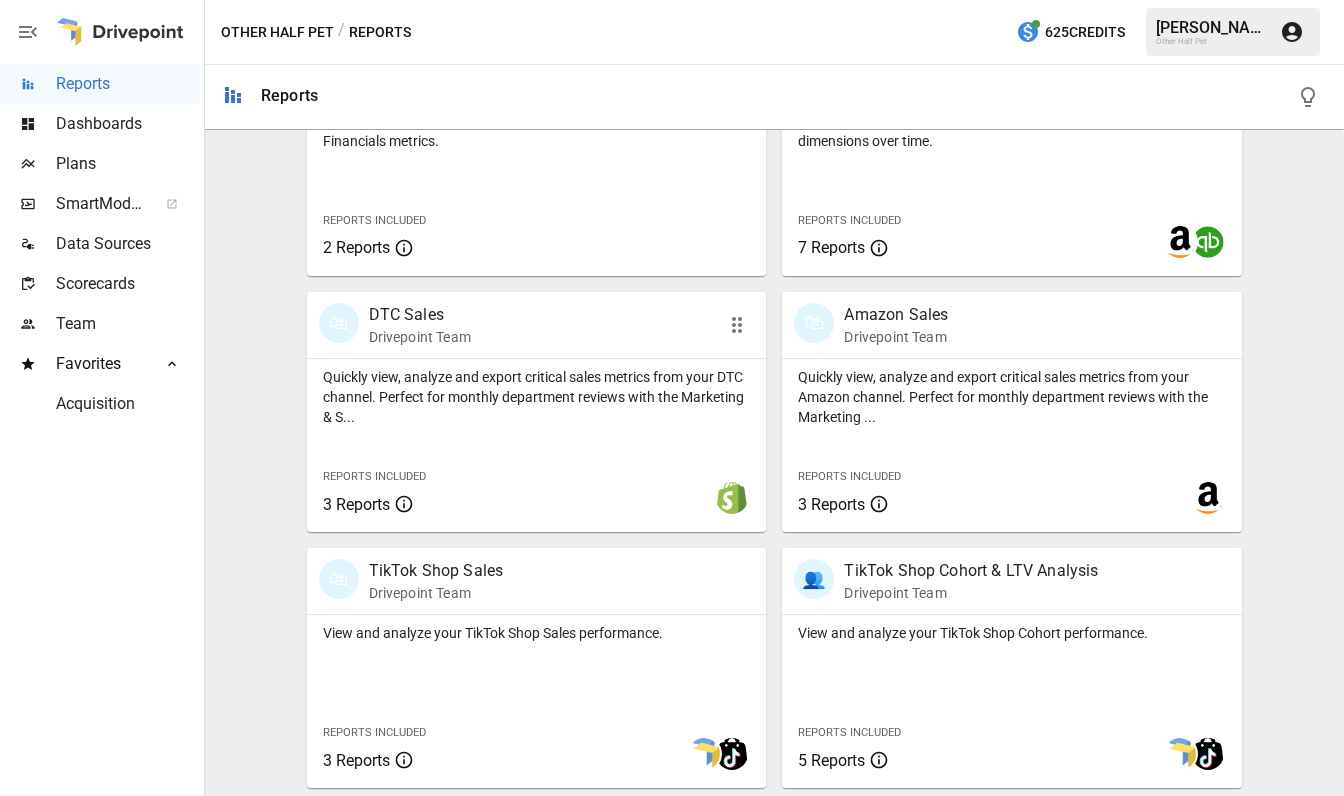 click on "Quickly view, analyze and export critical sales metrics from your DTC channel. Perfect for monthly department reviews with the Marketing & S..." at bounding box center [537, 397] 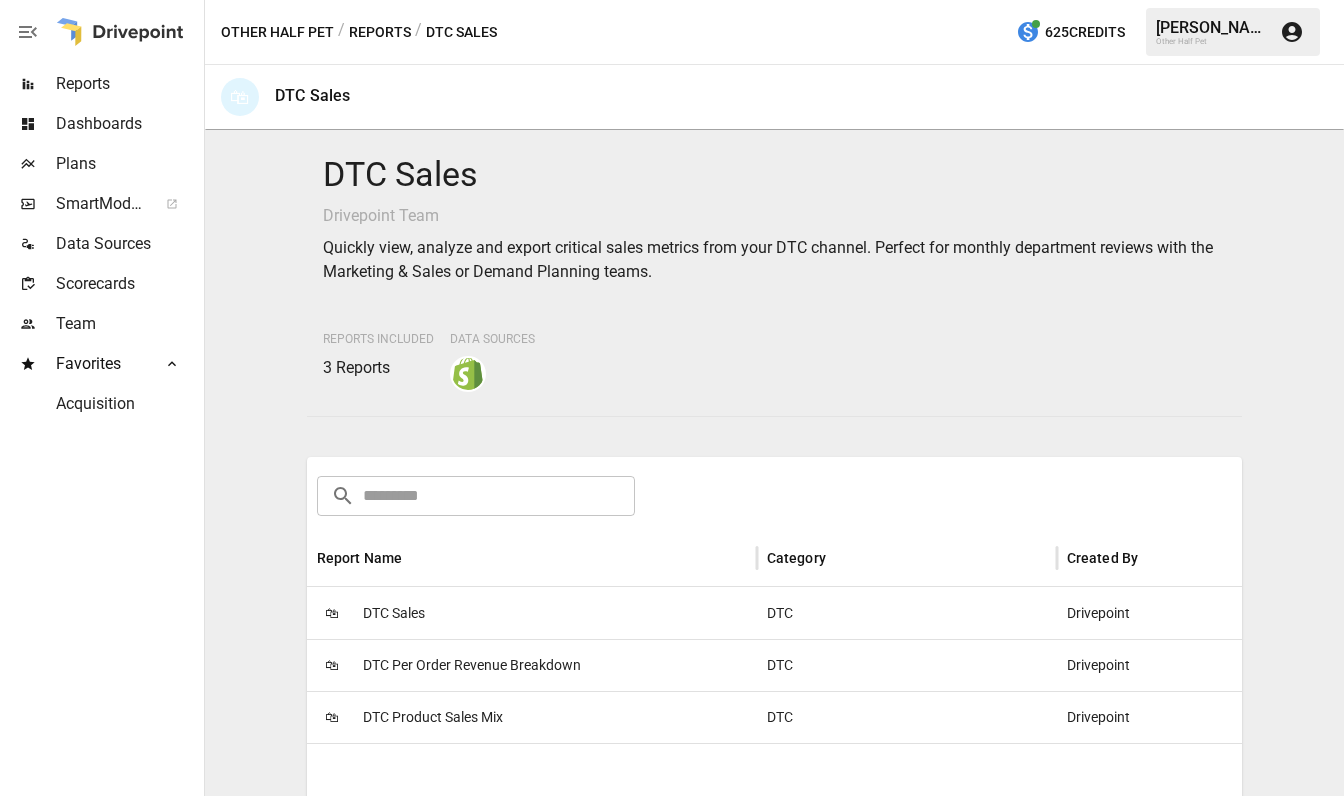 click on "DTC Sales" at bounding box center [394, 613] 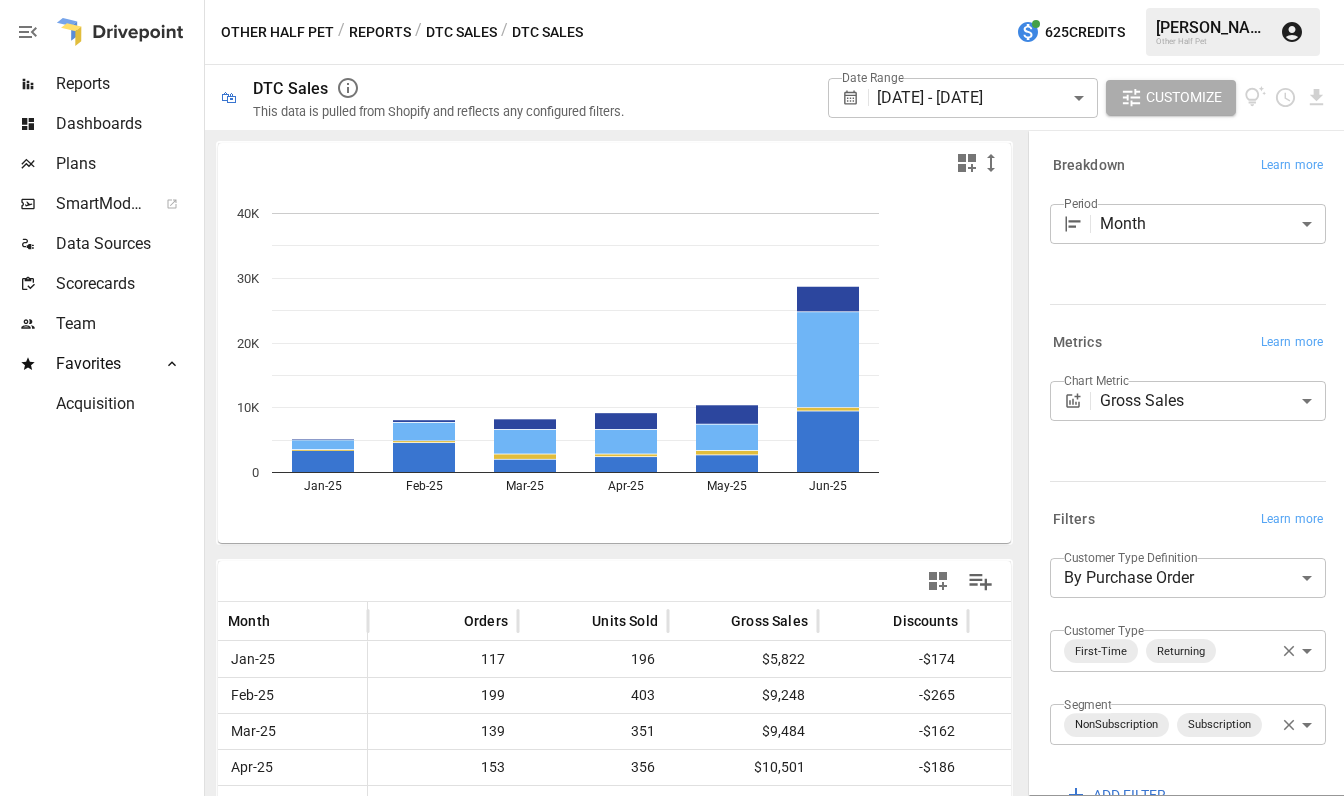 click on "**********" at bounding box center (672, 0) 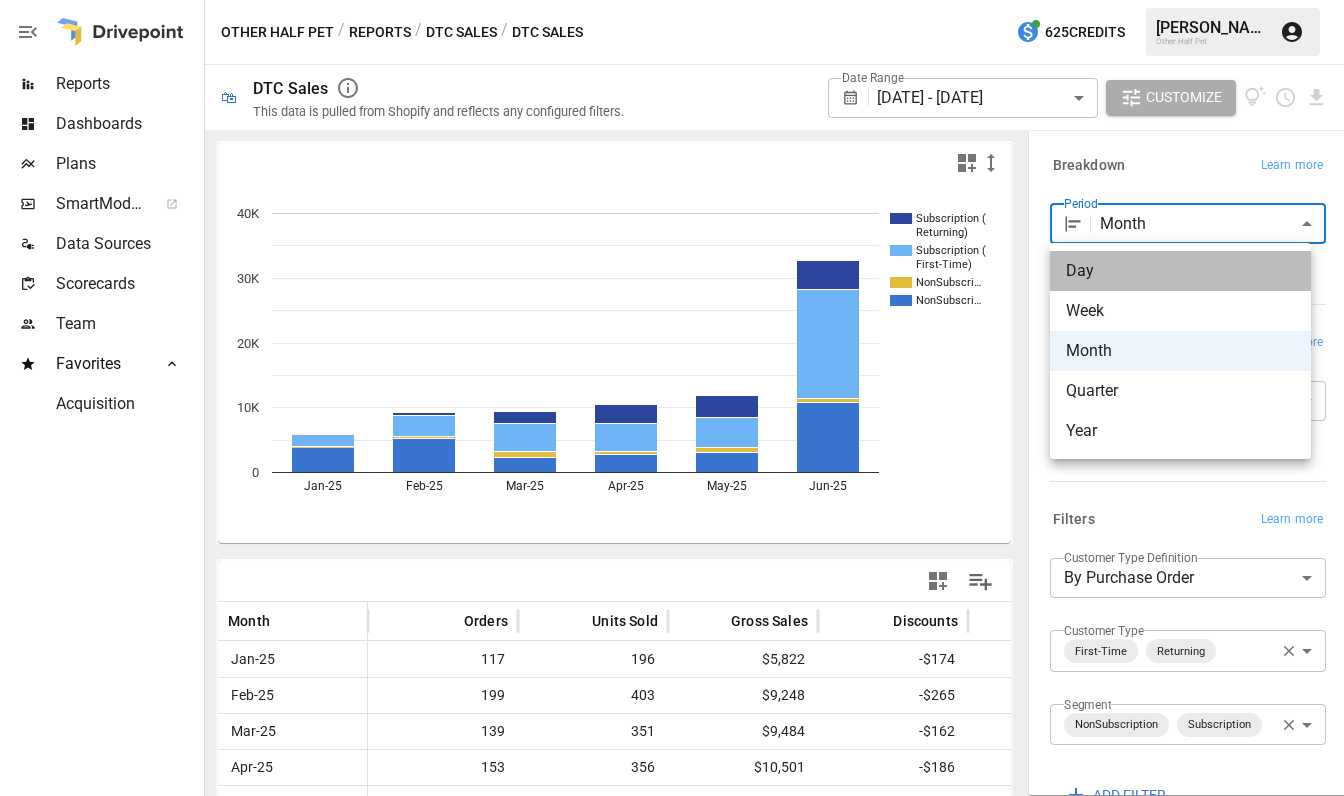 click on "Day" at bounding box center [1180, 271] 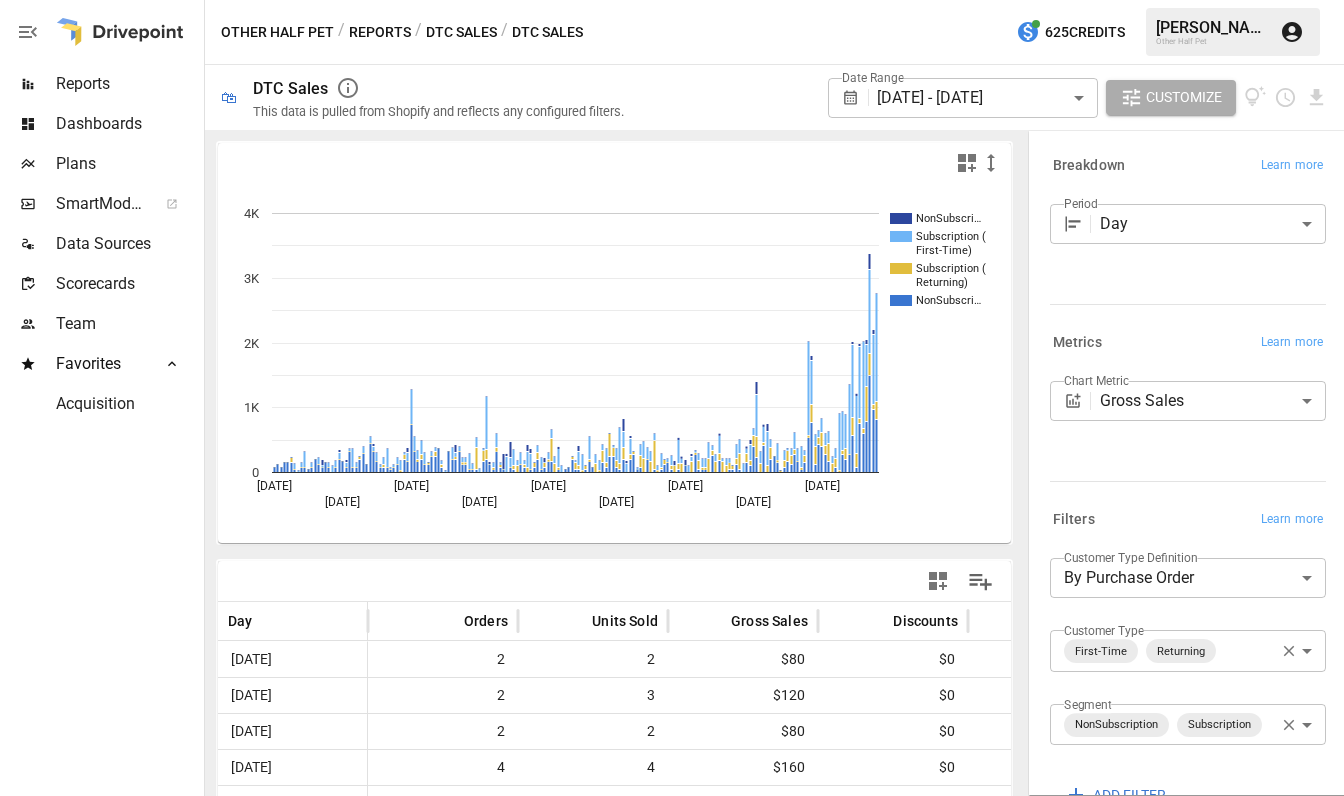 click on "DTC Sales" at bounding box center [461, 32] 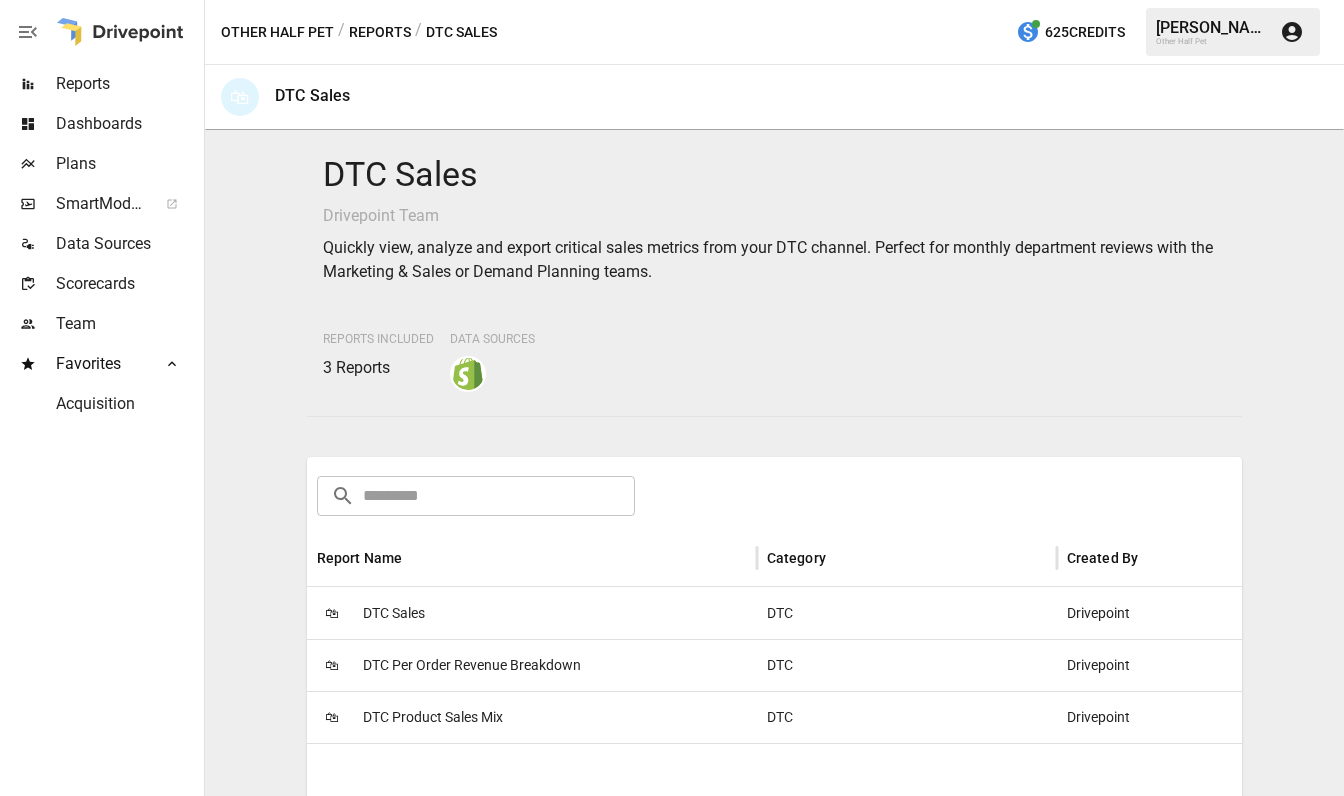 click on "DTC Product Sales Mix" at bounding box center [433, 717] 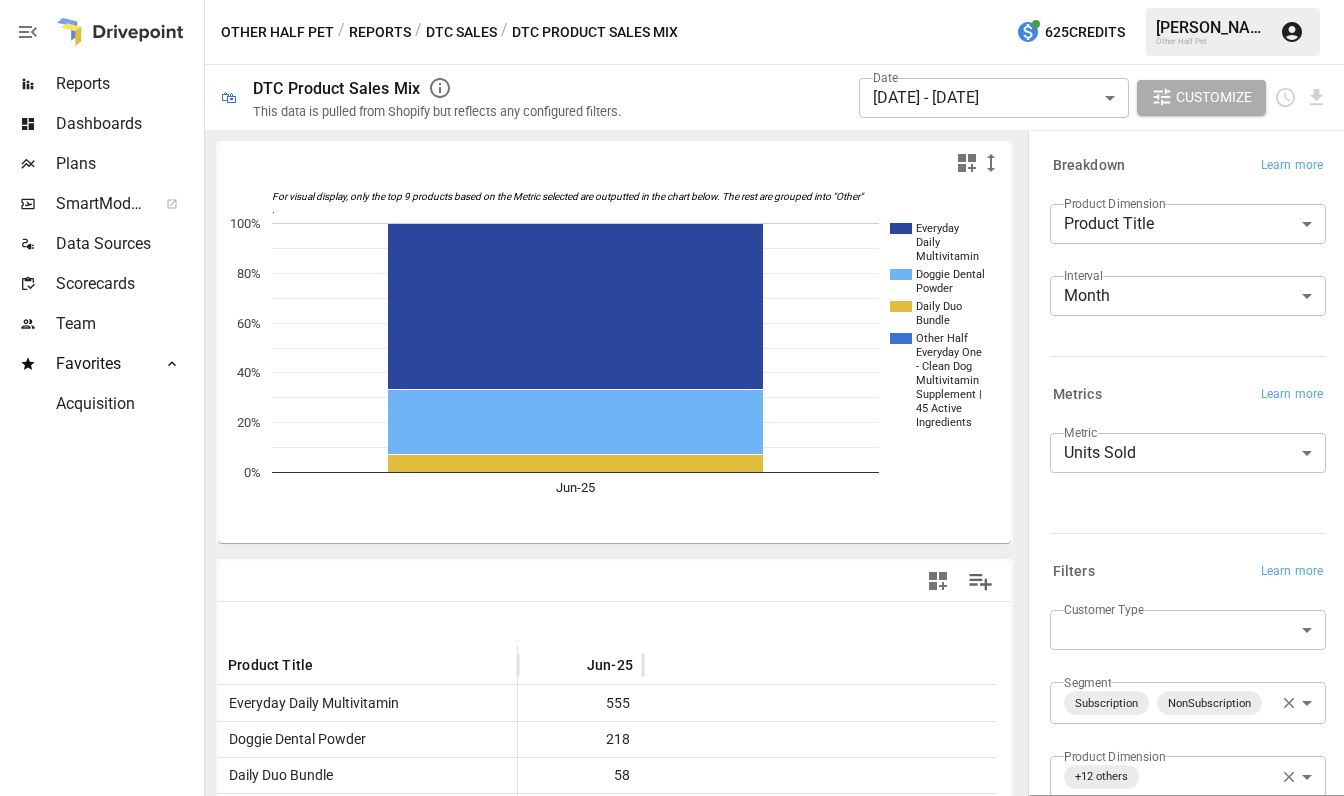 click on "**********" at bounding box center [672, 0] 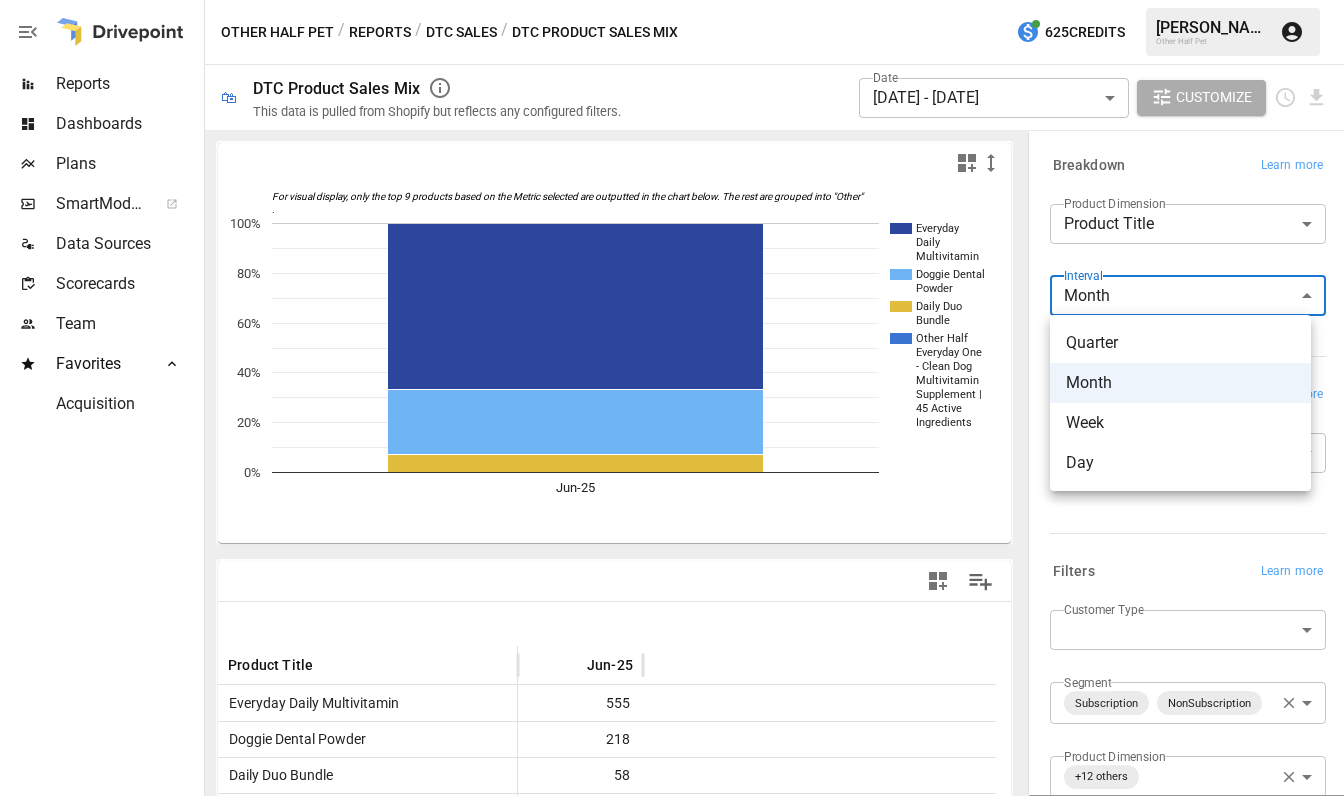click on "Day" at bounding box center [1180, 463] 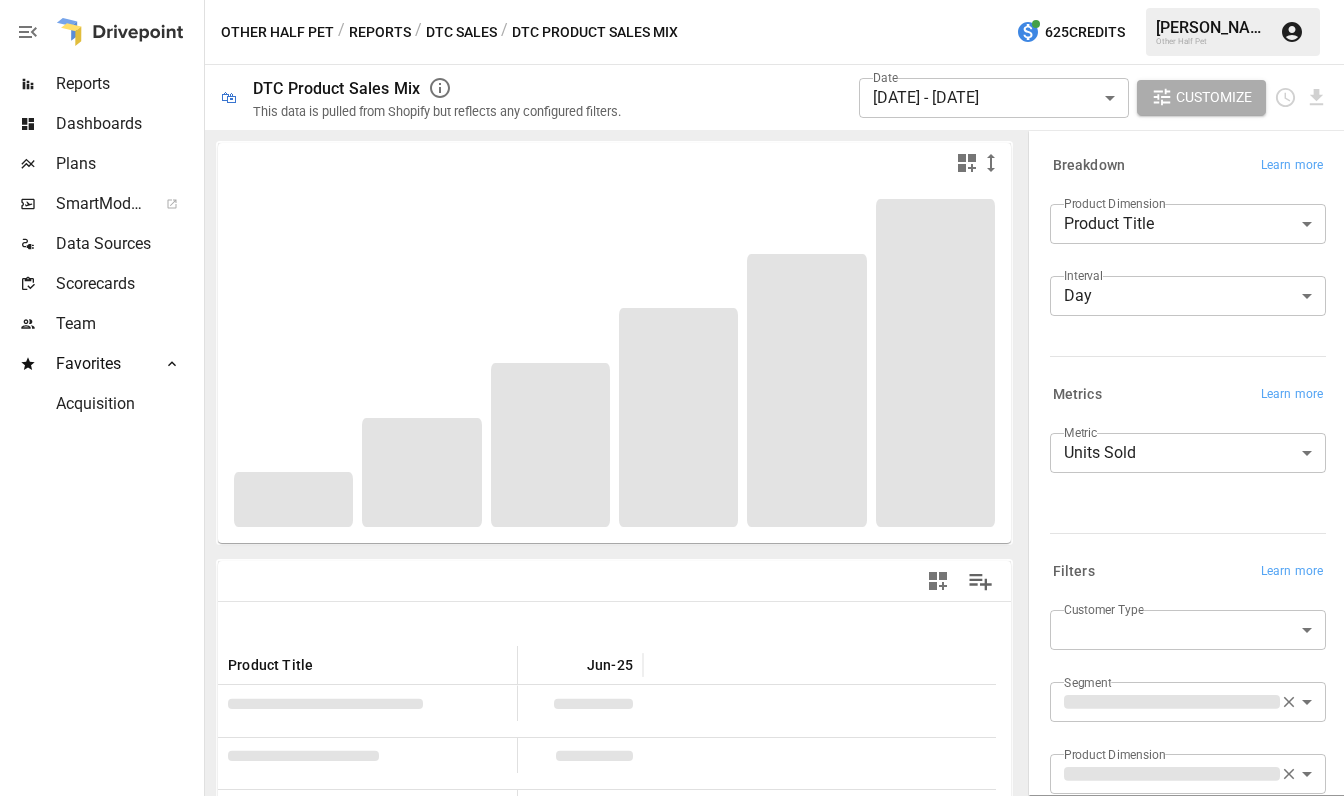 click on "For visual display, only the top 9 products based on the Metric selected are outputted in the chart below. The rest are grouped into "Other" . Everyday Daily Multivitamin Doggie Dental Powder Daily Duo Bundle Other Half Everyday One - Clean Dog Multivitamin Supplement | 45 Active Ingredients Jun-25 0% 20% 40% 60% 80% 100% Ingredients Product Title Jun-25 Everyday Daily Multivitamin 555 Doggie Dental Powder 218 Daily Duo Bundle 58 Other Half Everyday One - Clean Dog Multivitamin Supplement | 45 Active Ingredients 1" at bounding box center [614, 557] 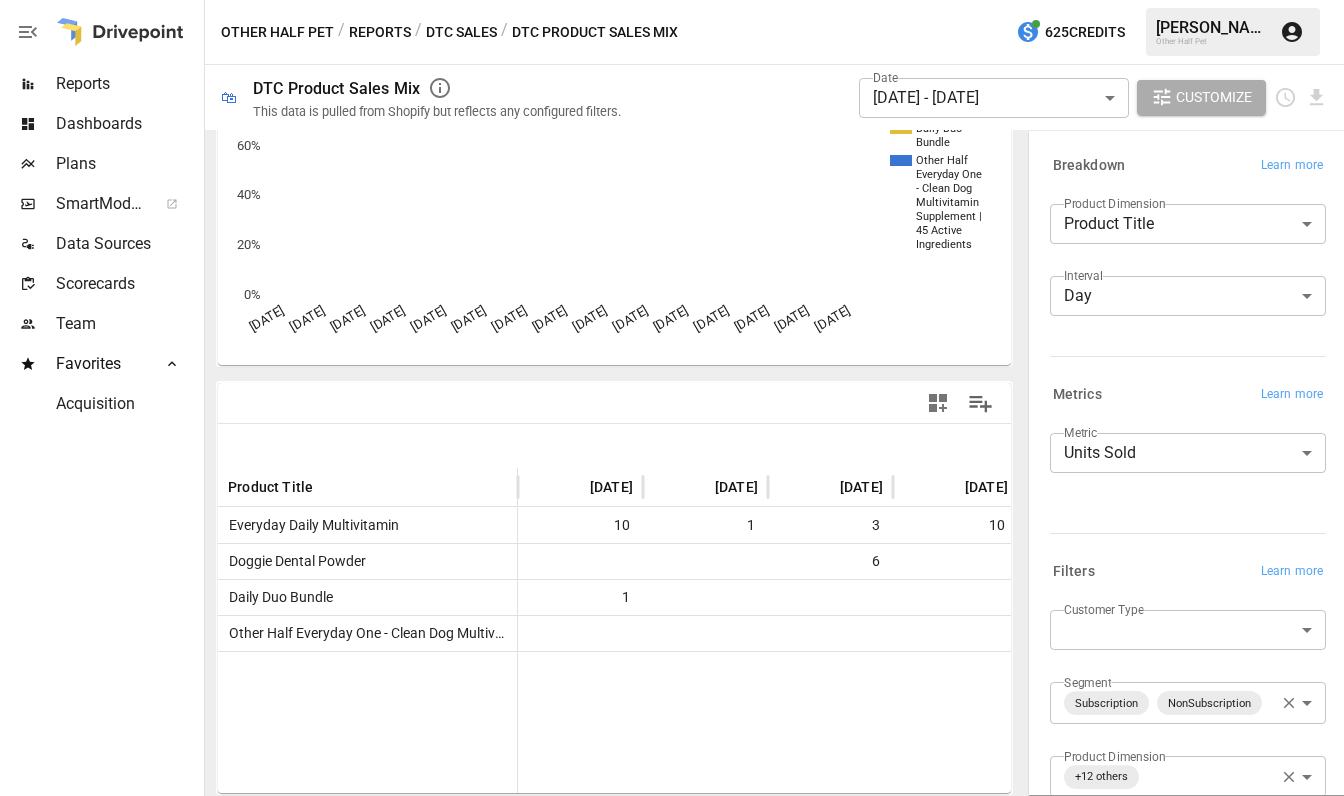 scroll, scrollTop: 178, scrollLeft: 0, axis: vertical 